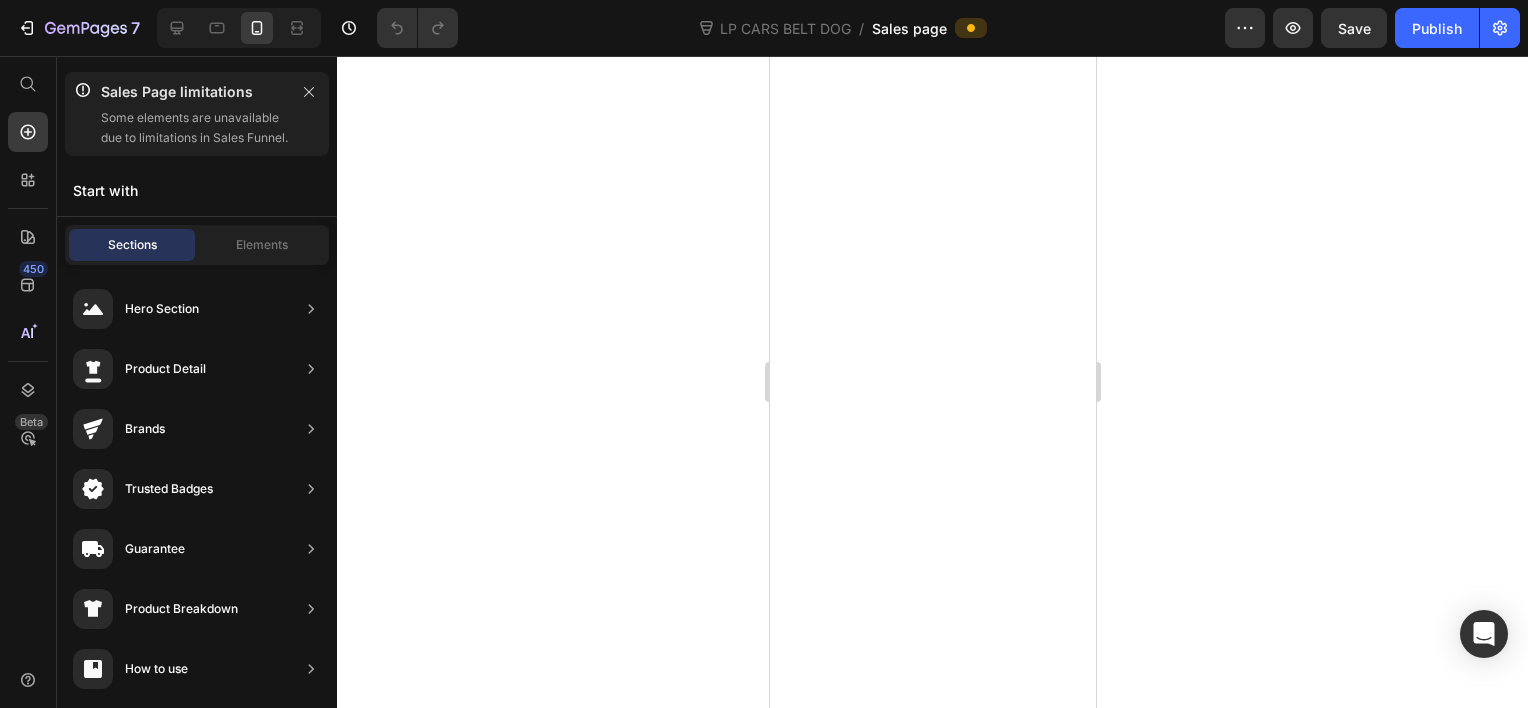 scroll, scrollTop: 0, scrollLeft: 0, axis: both 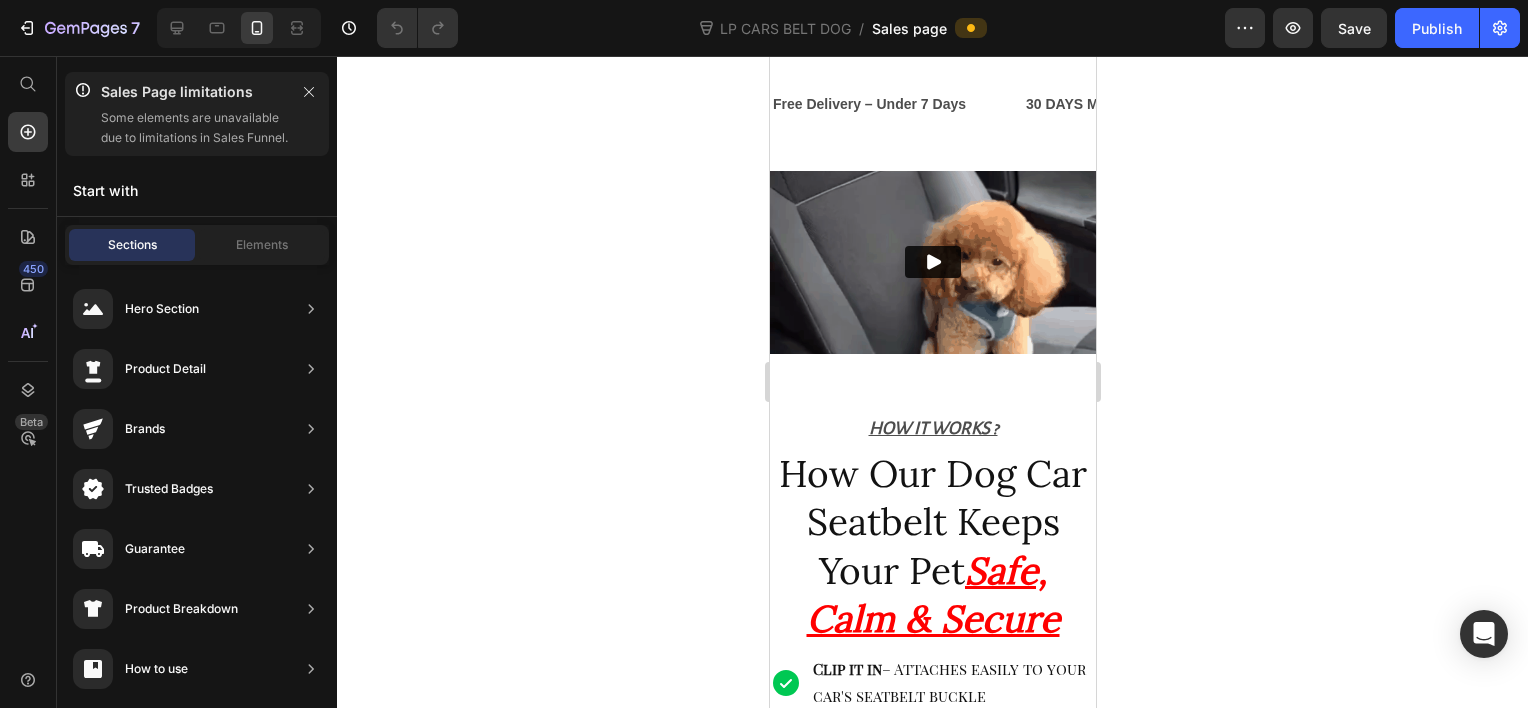 select on "572687128656479296" 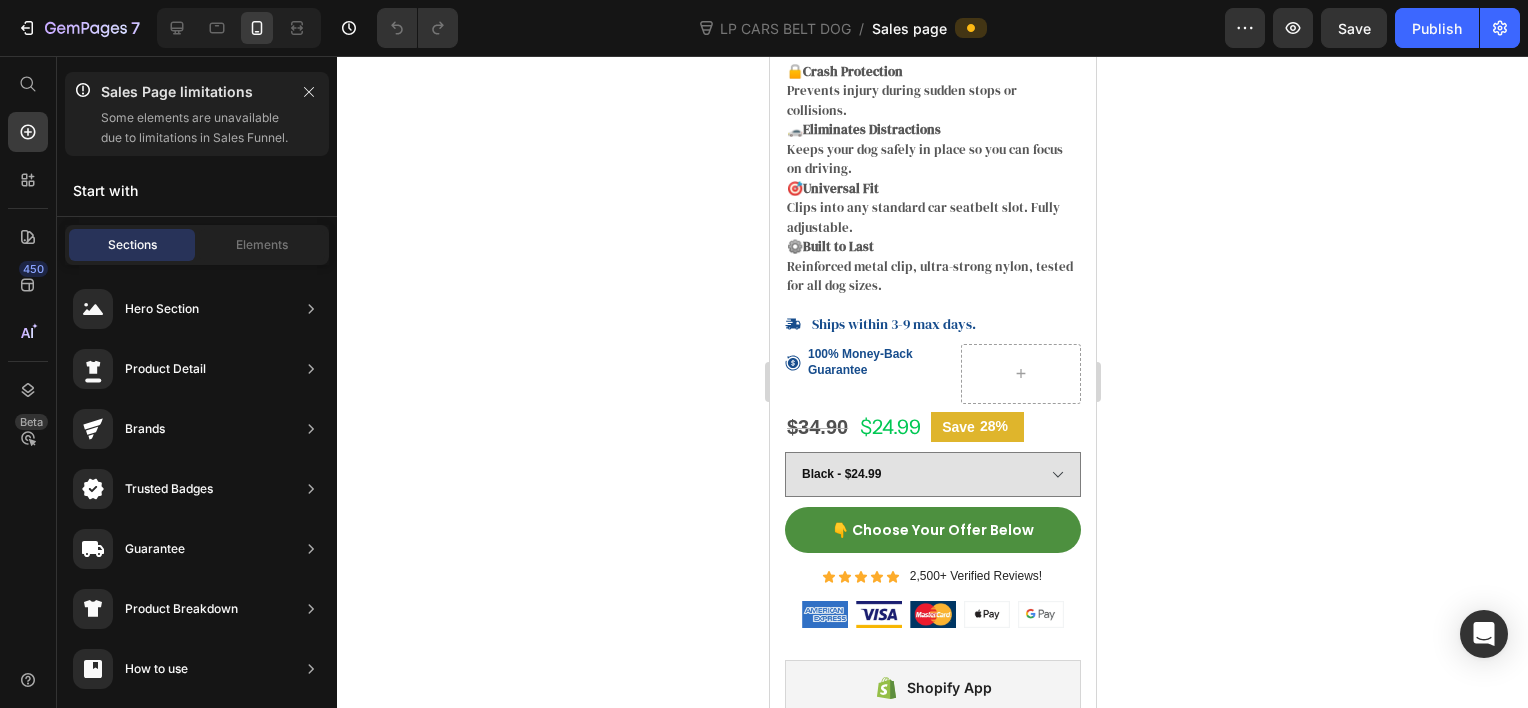 scroll, scrollTop: 3732, scrollLeft: 0, axis: vertical 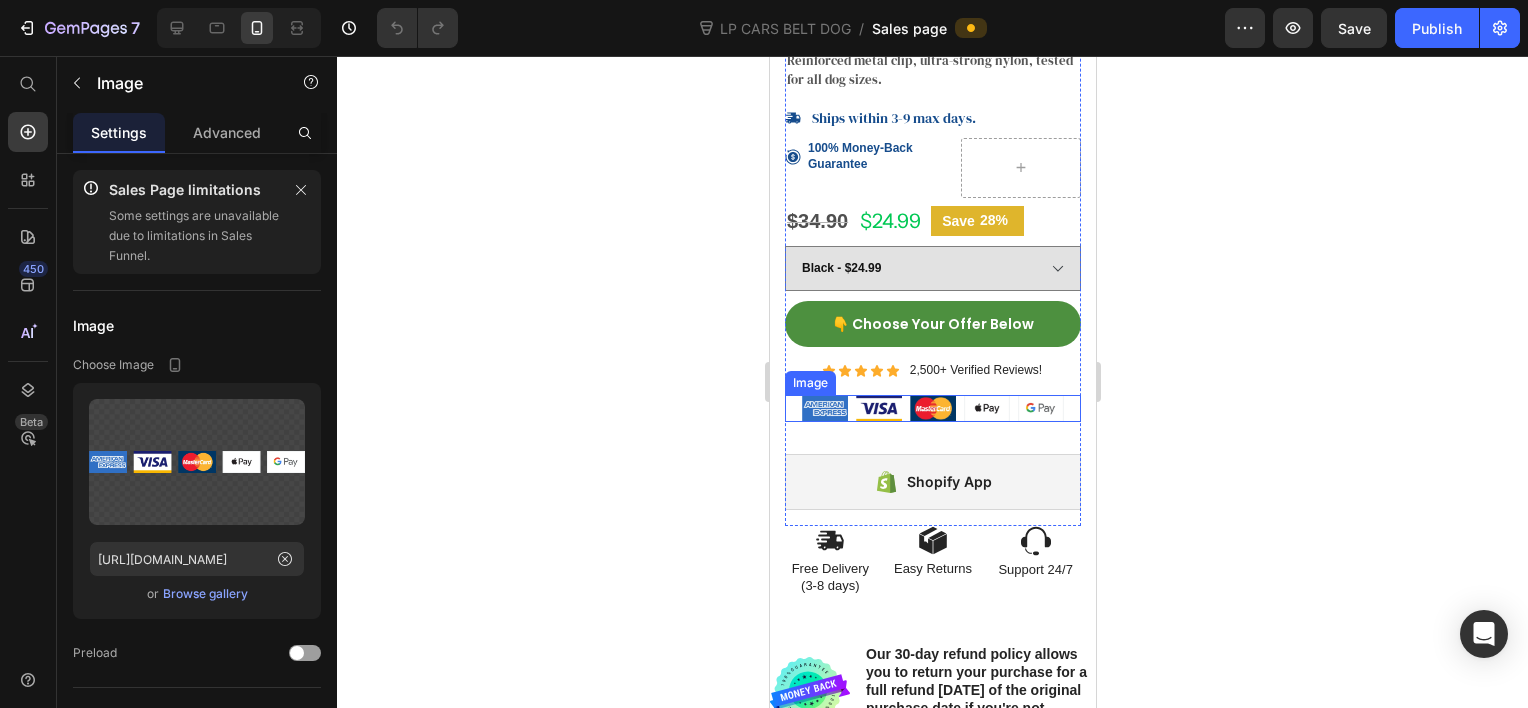 click at bounding box center (932, 408) 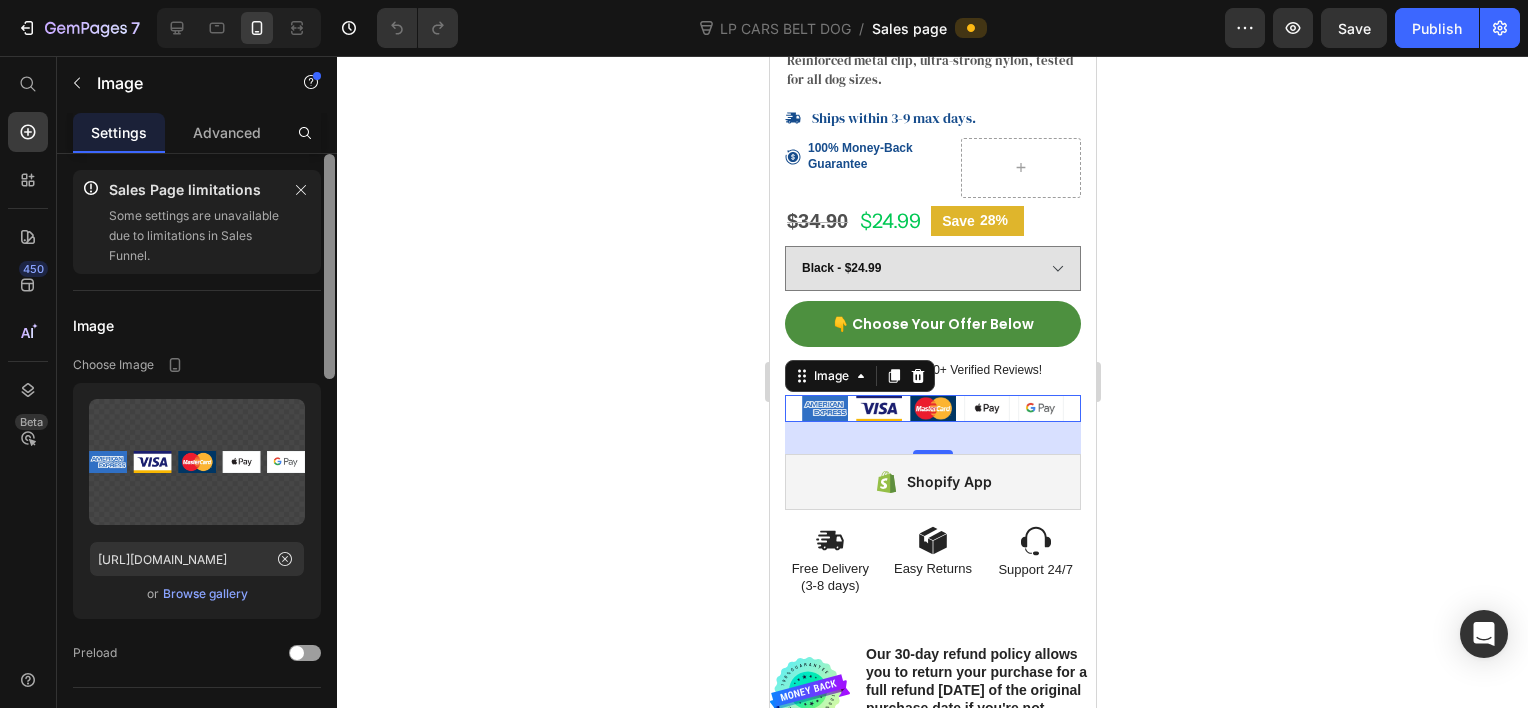 scroll, scrollTop: 611, scrollLeft: 0, axis: vertical 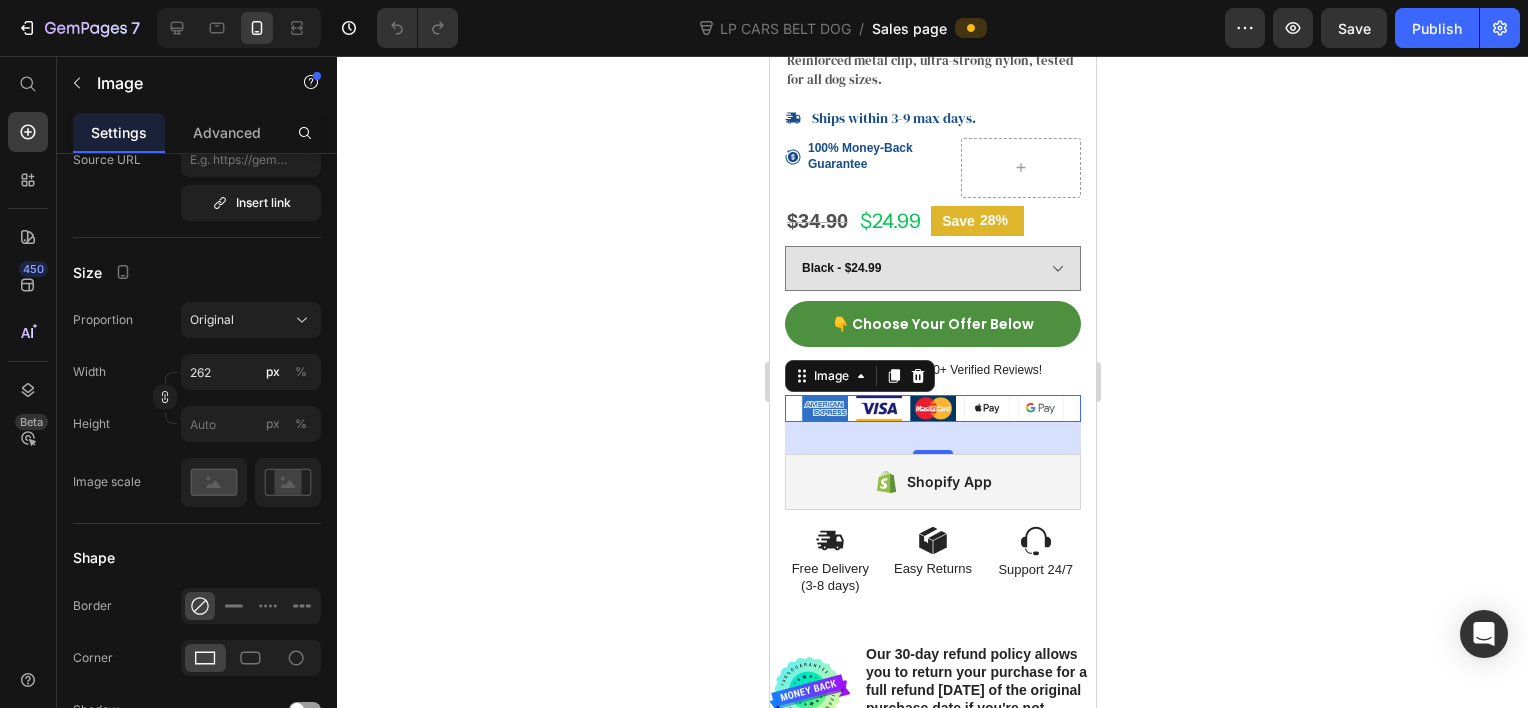 click at bounding box center [329, -152] 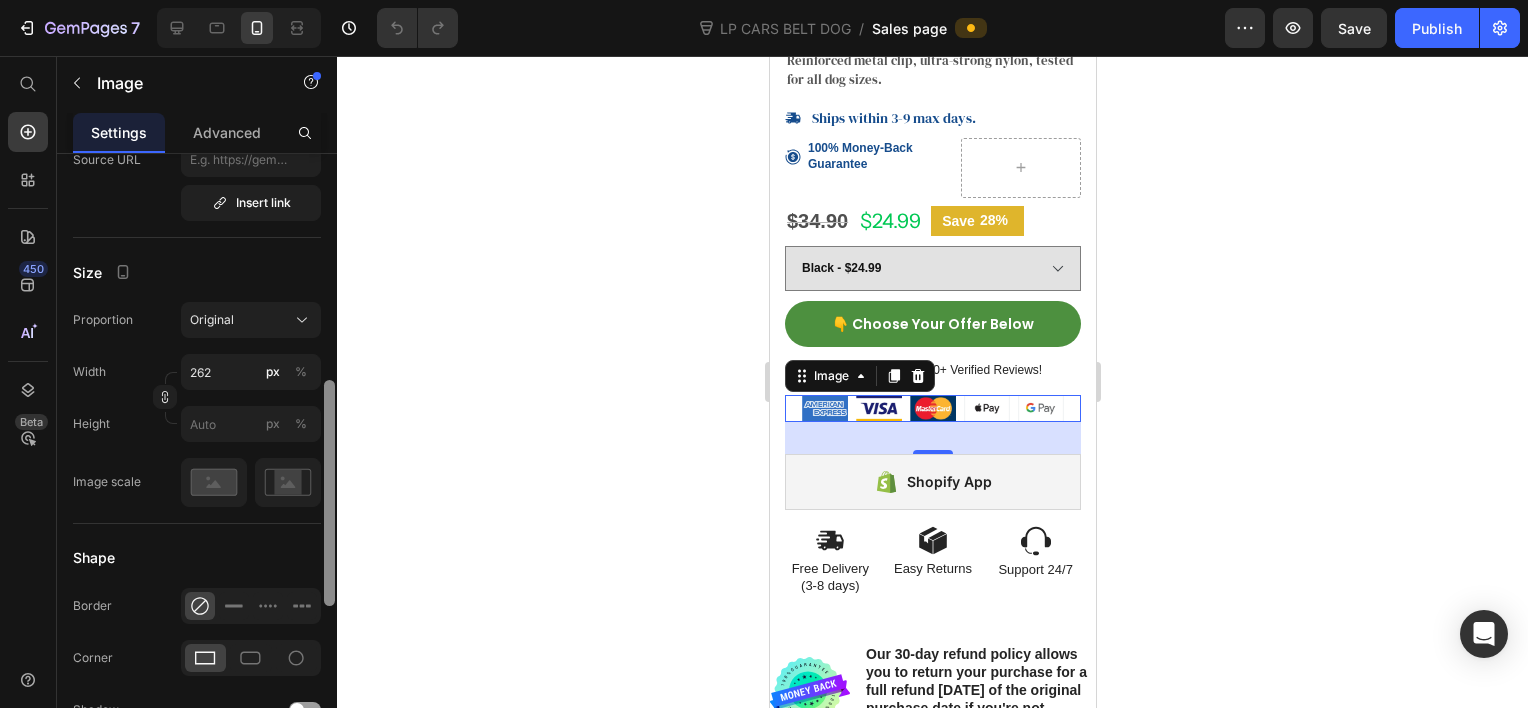 scroll, scrollTop: 0, scrollLeft: 0, axis: both 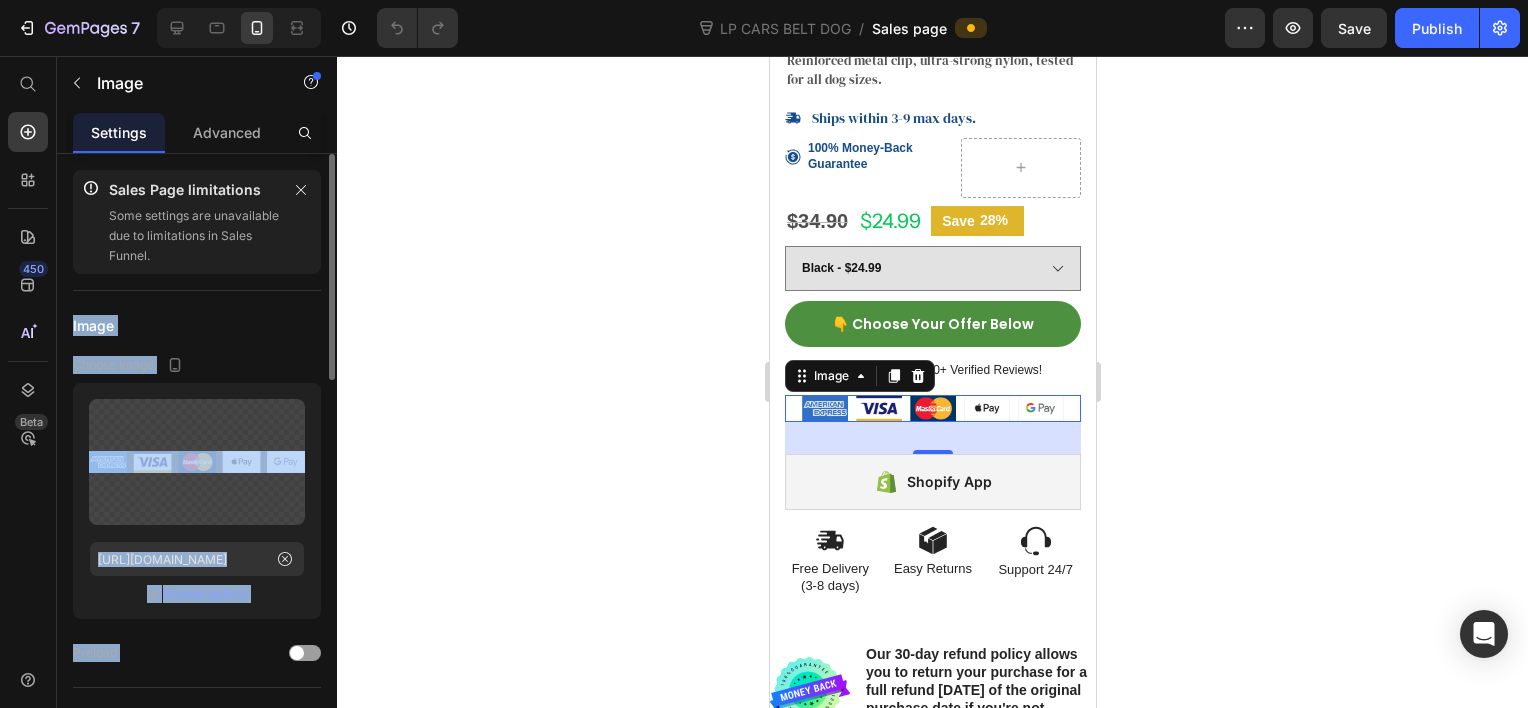 drag, startPoint x: 322, startPoint y: 218, endPoint x: 316, endPoint y: 244, distance: 26.683329 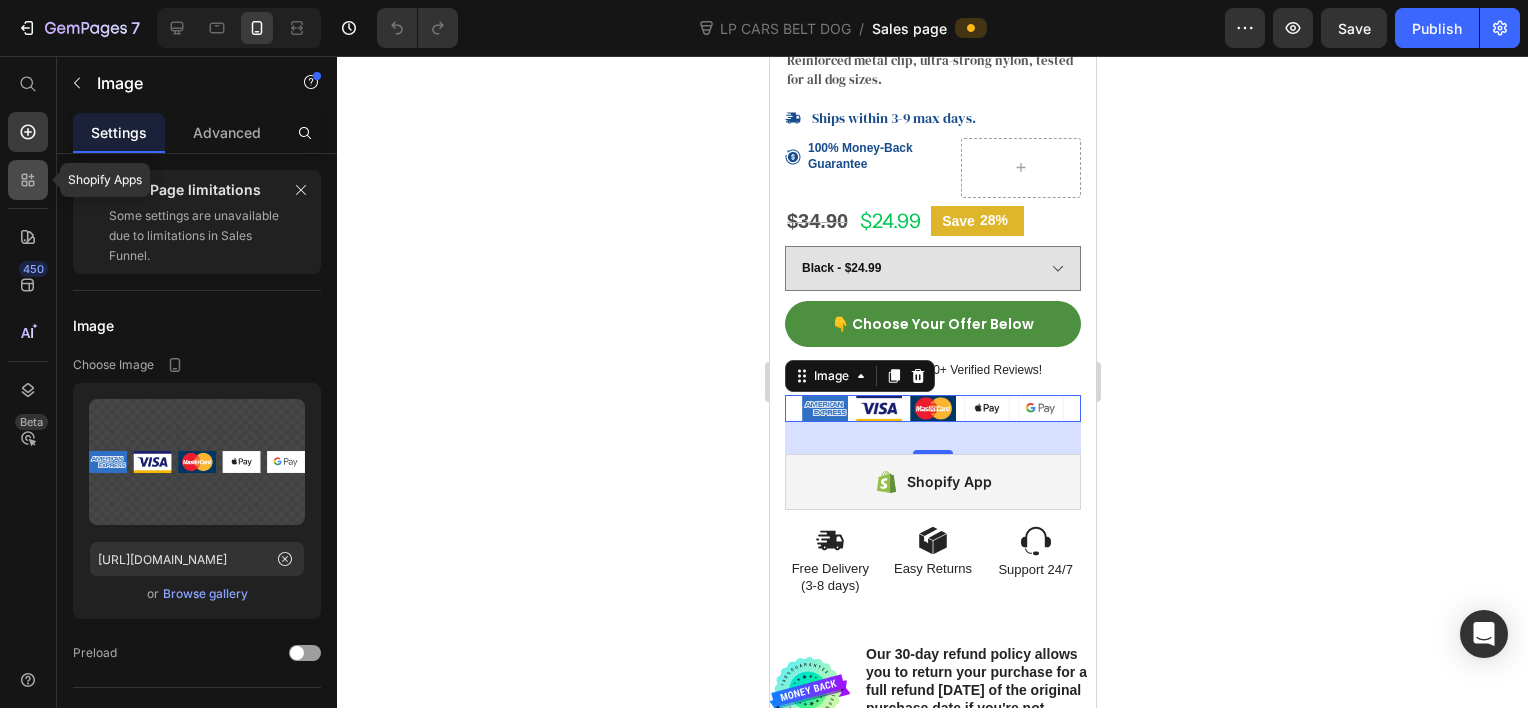click 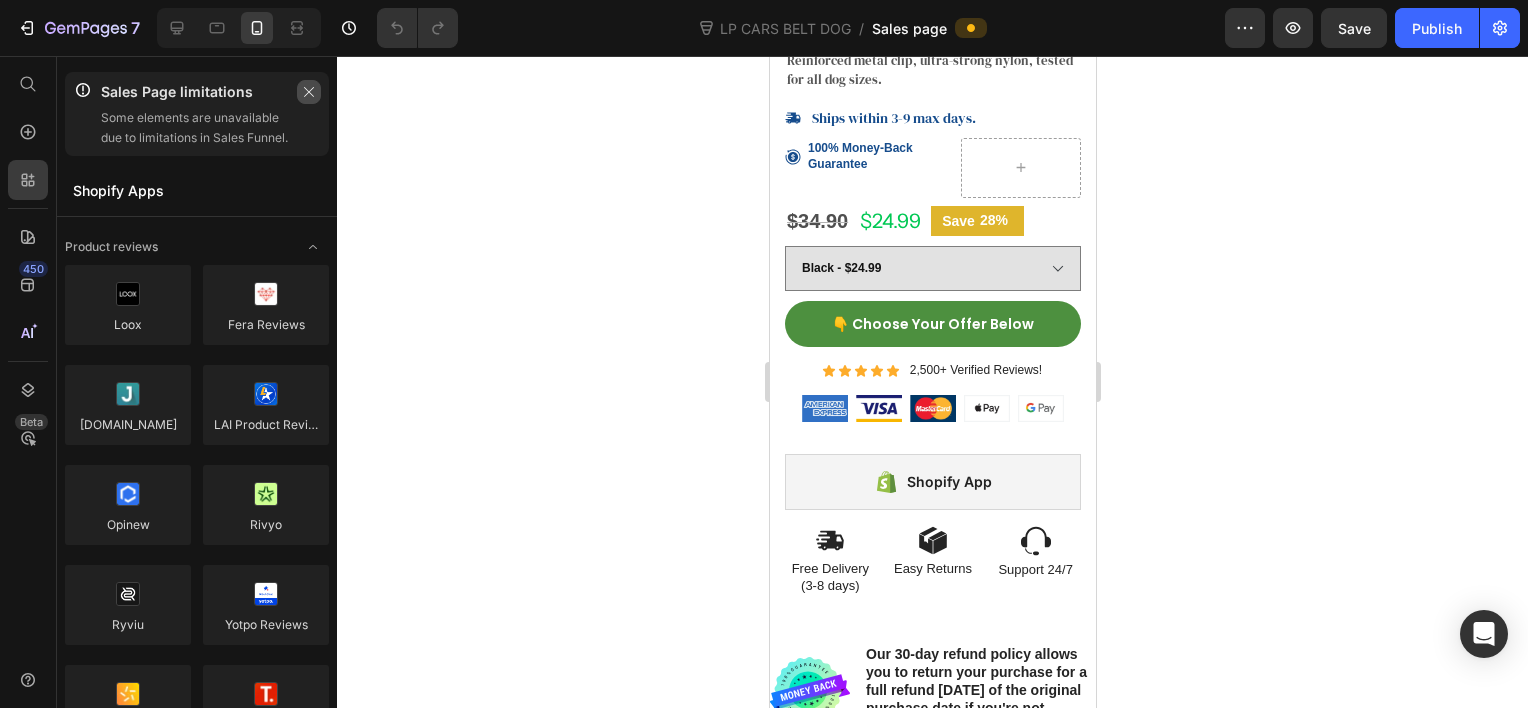 click at bounding box center [309, 92] 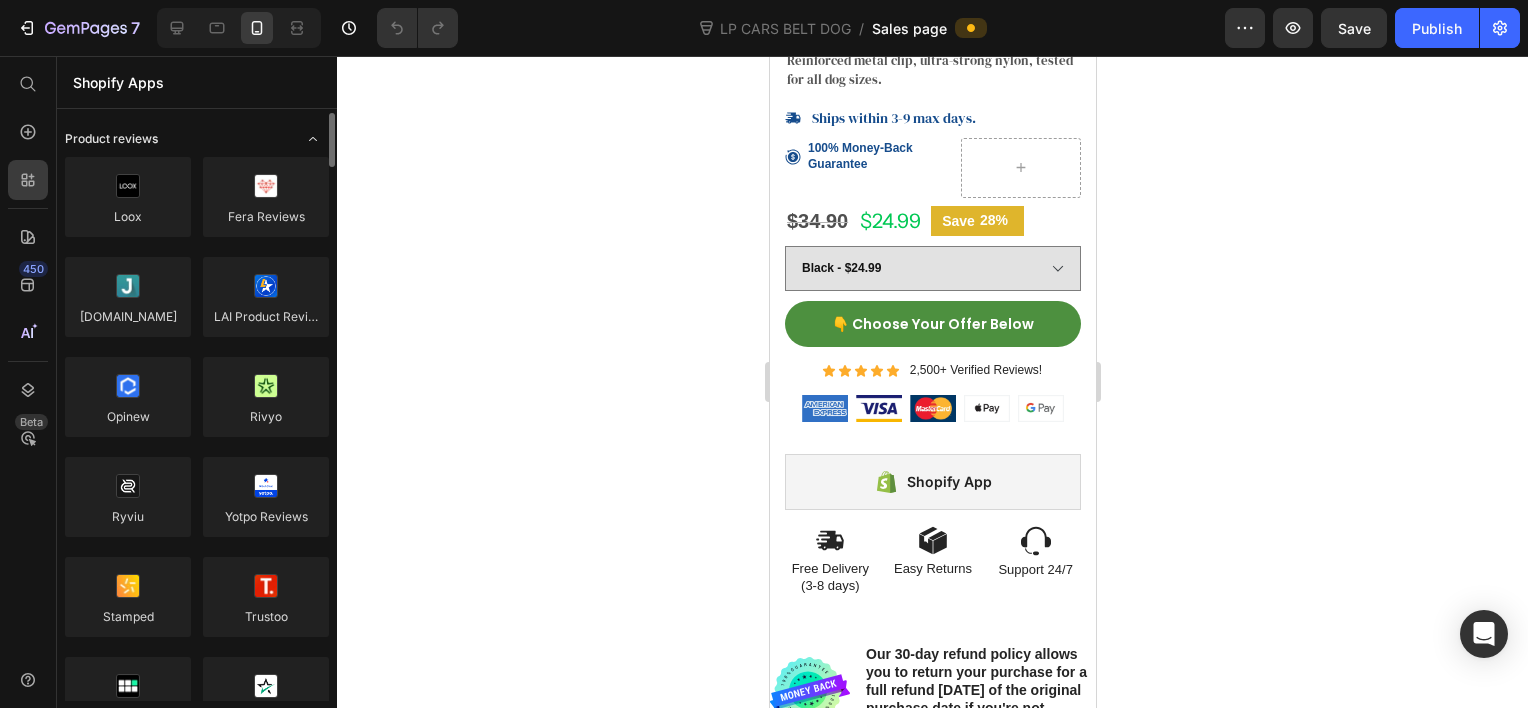 click 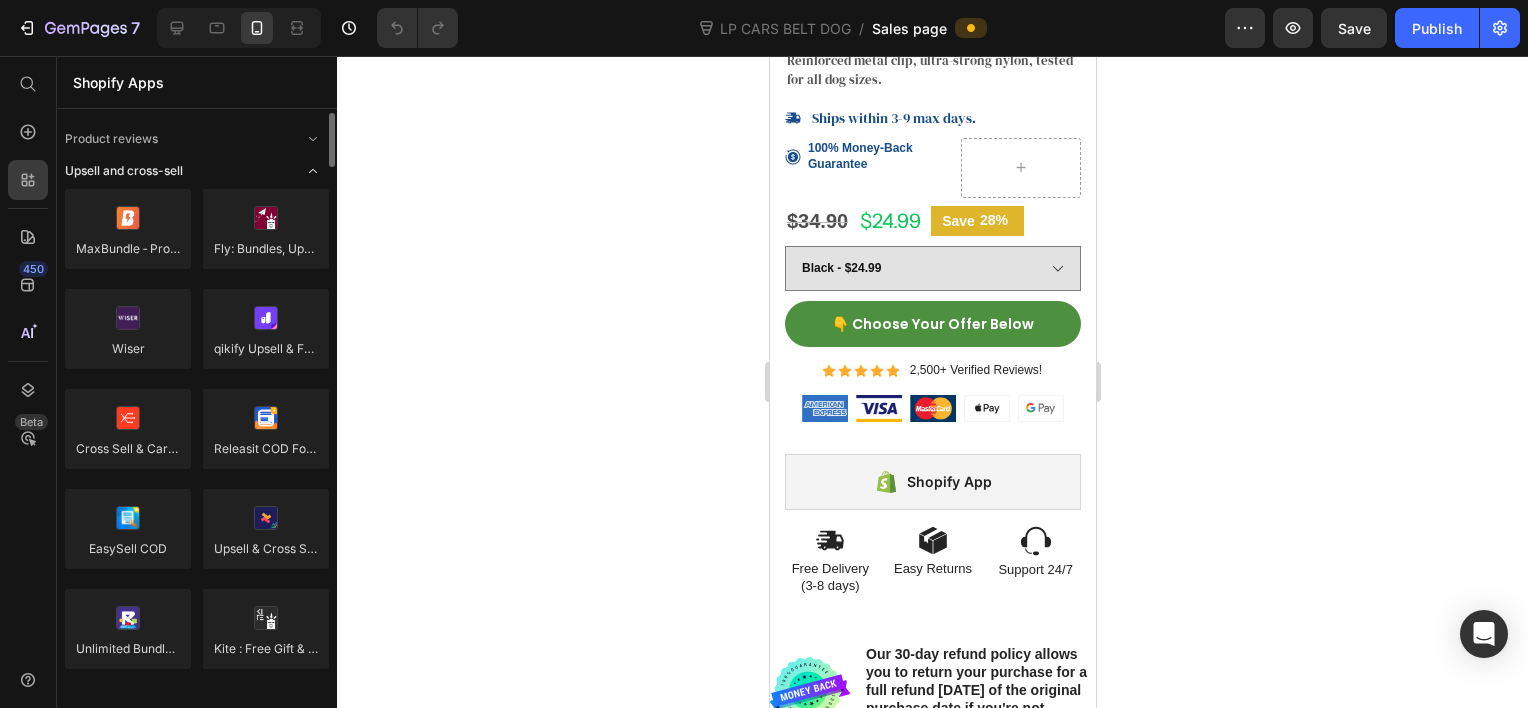 click 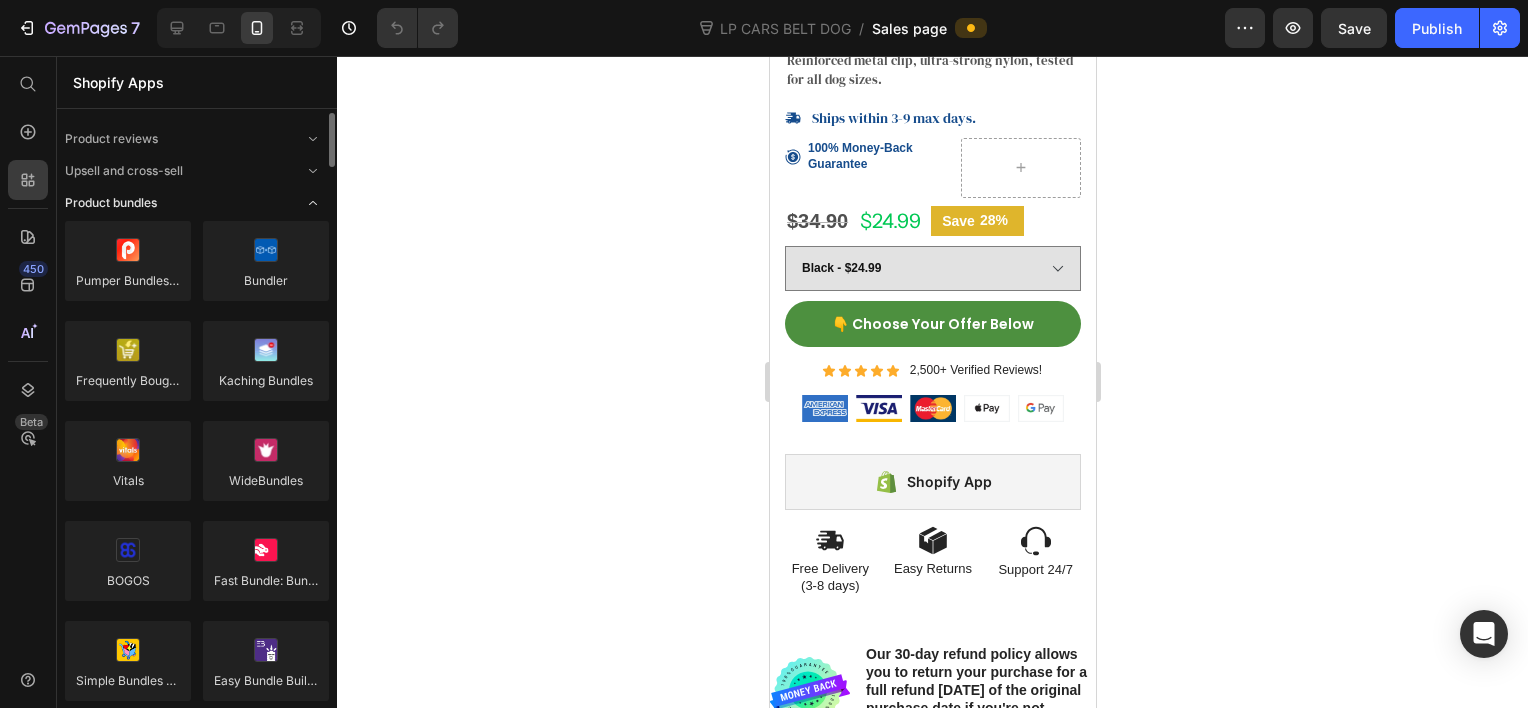 click 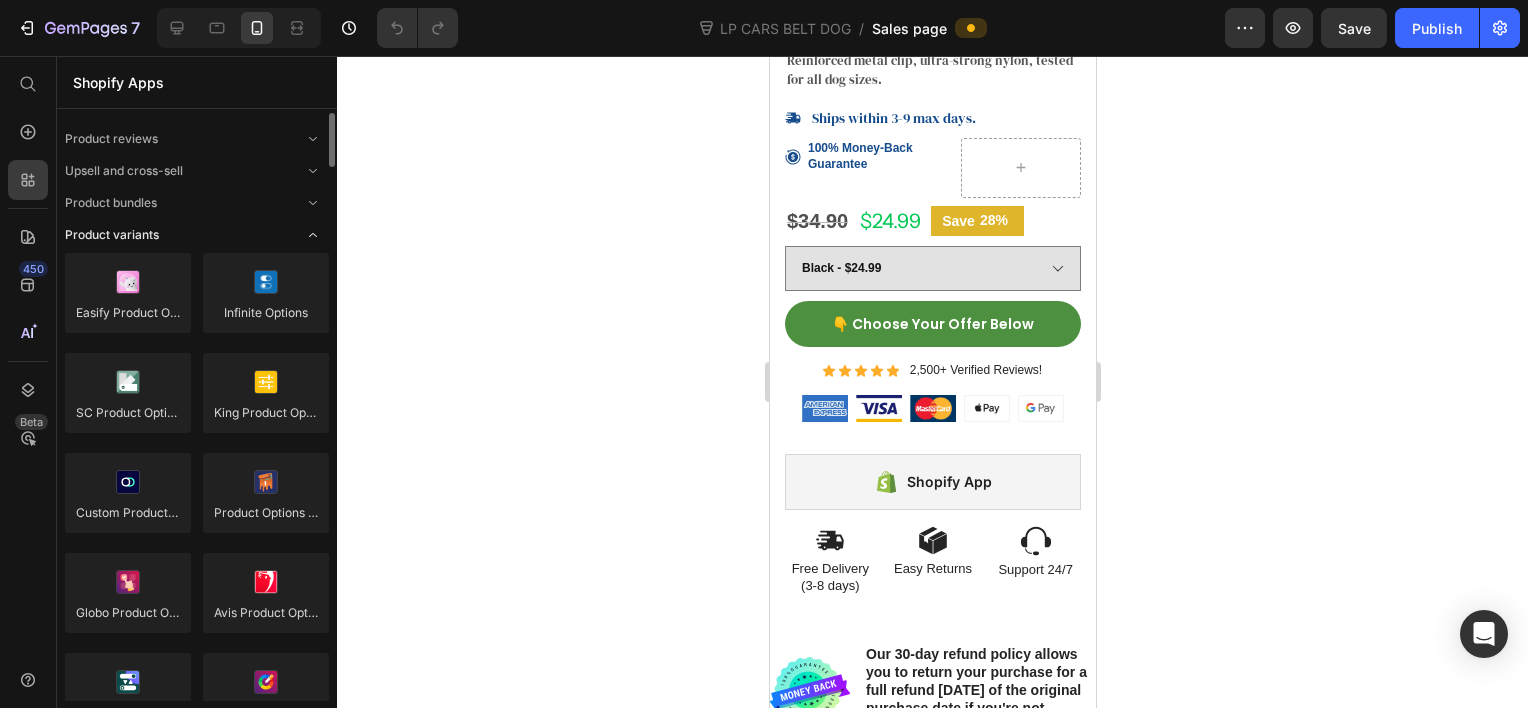 click 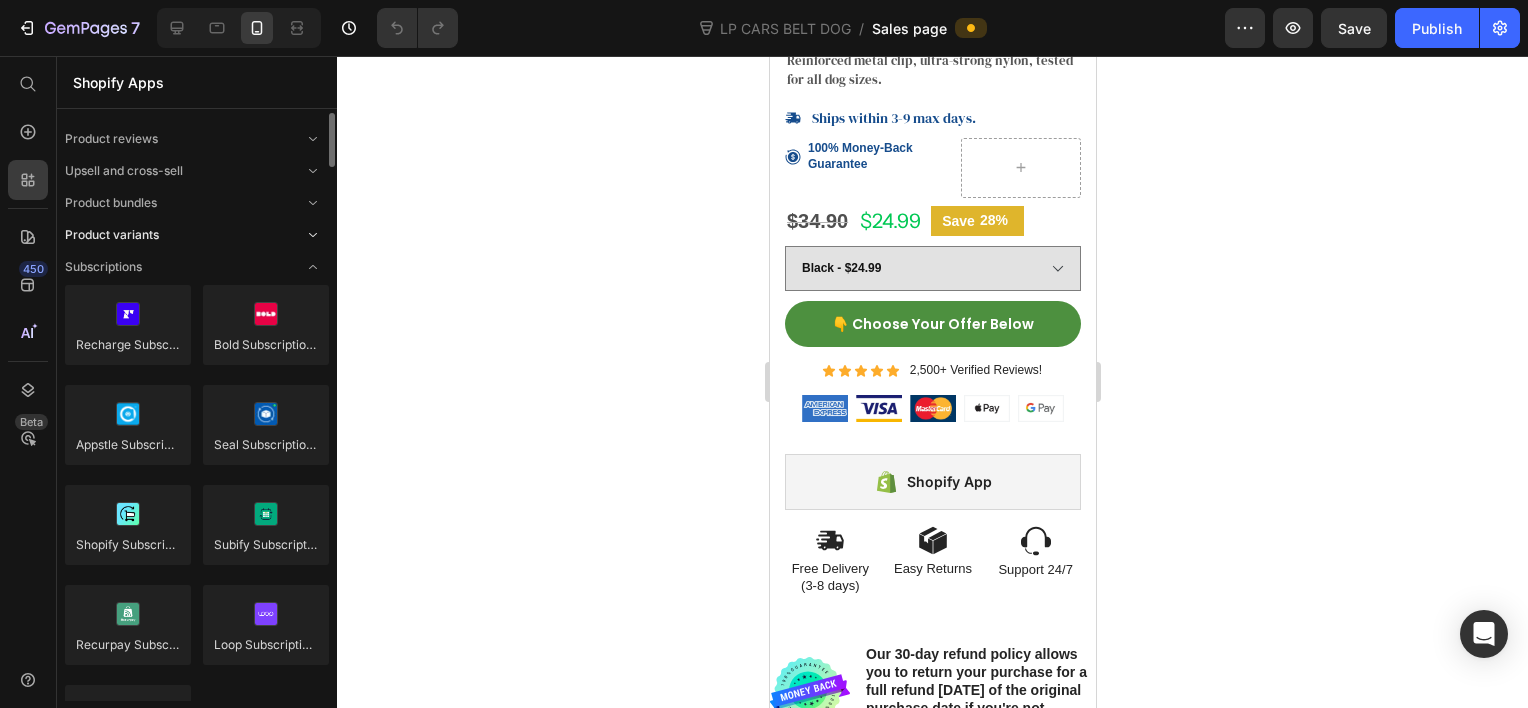 click 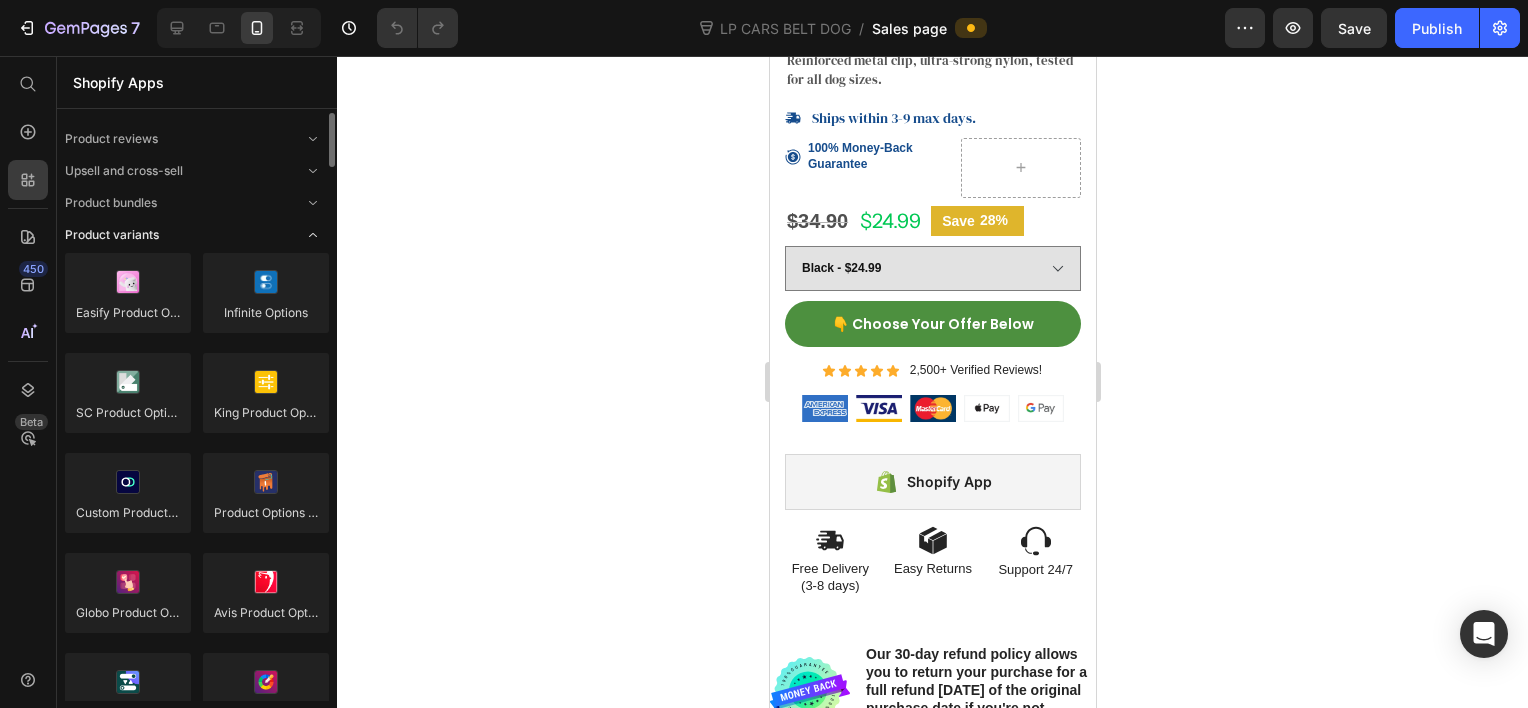 click 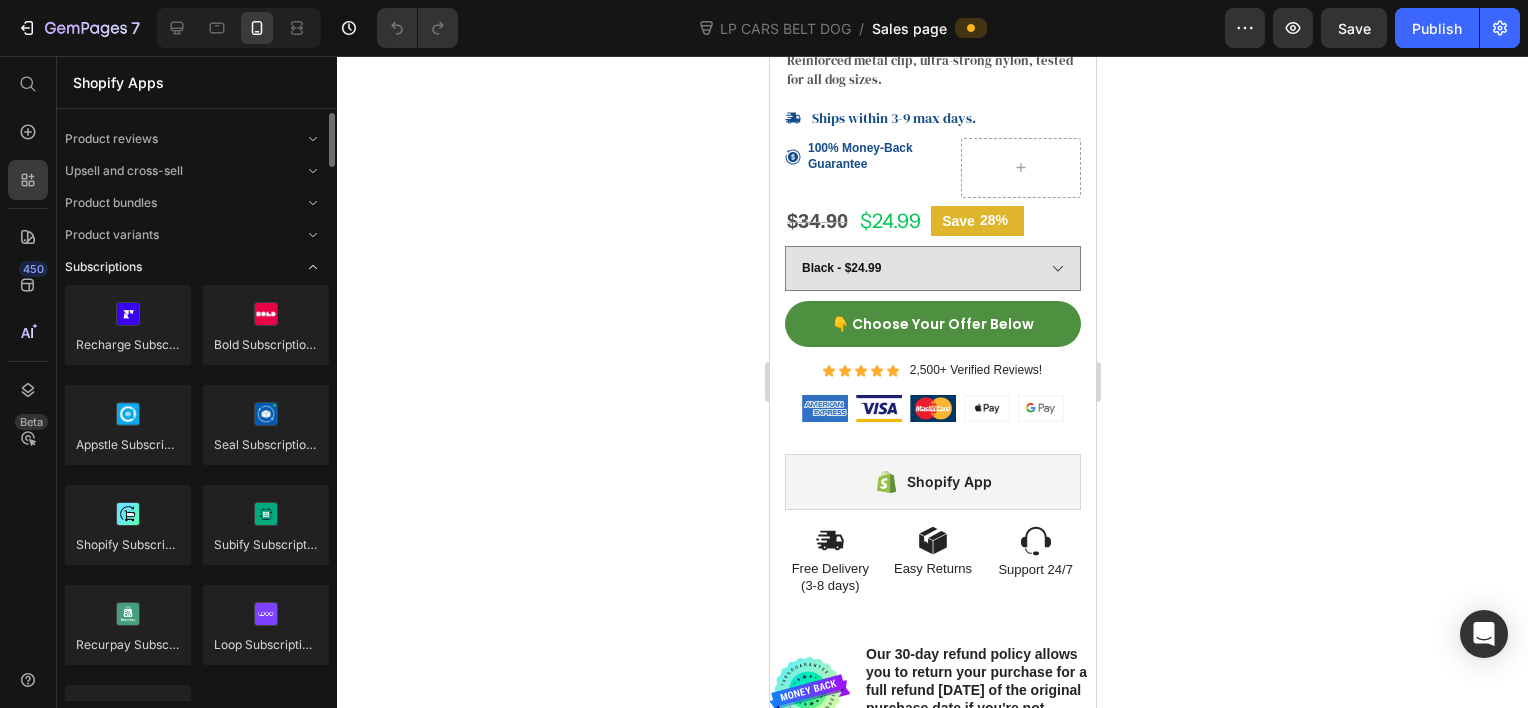 click 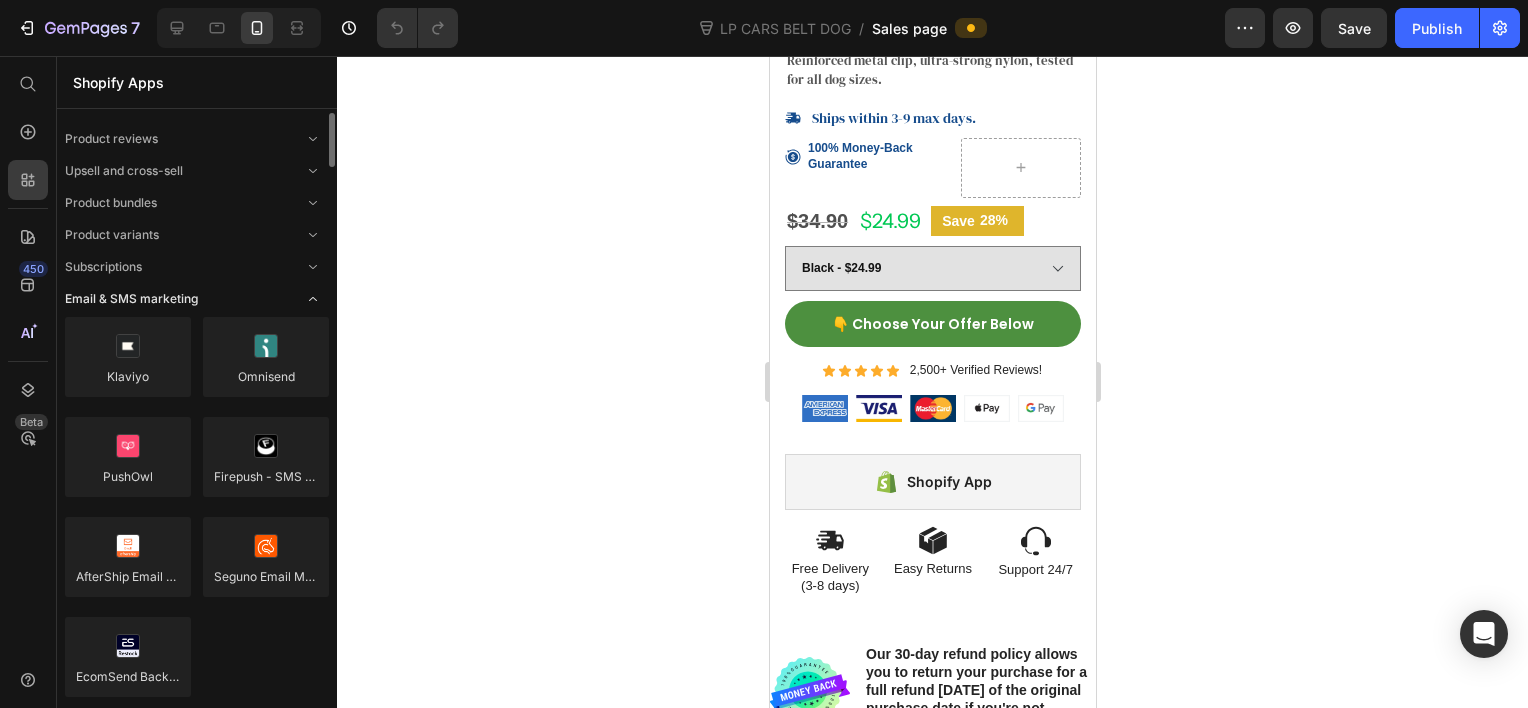 click 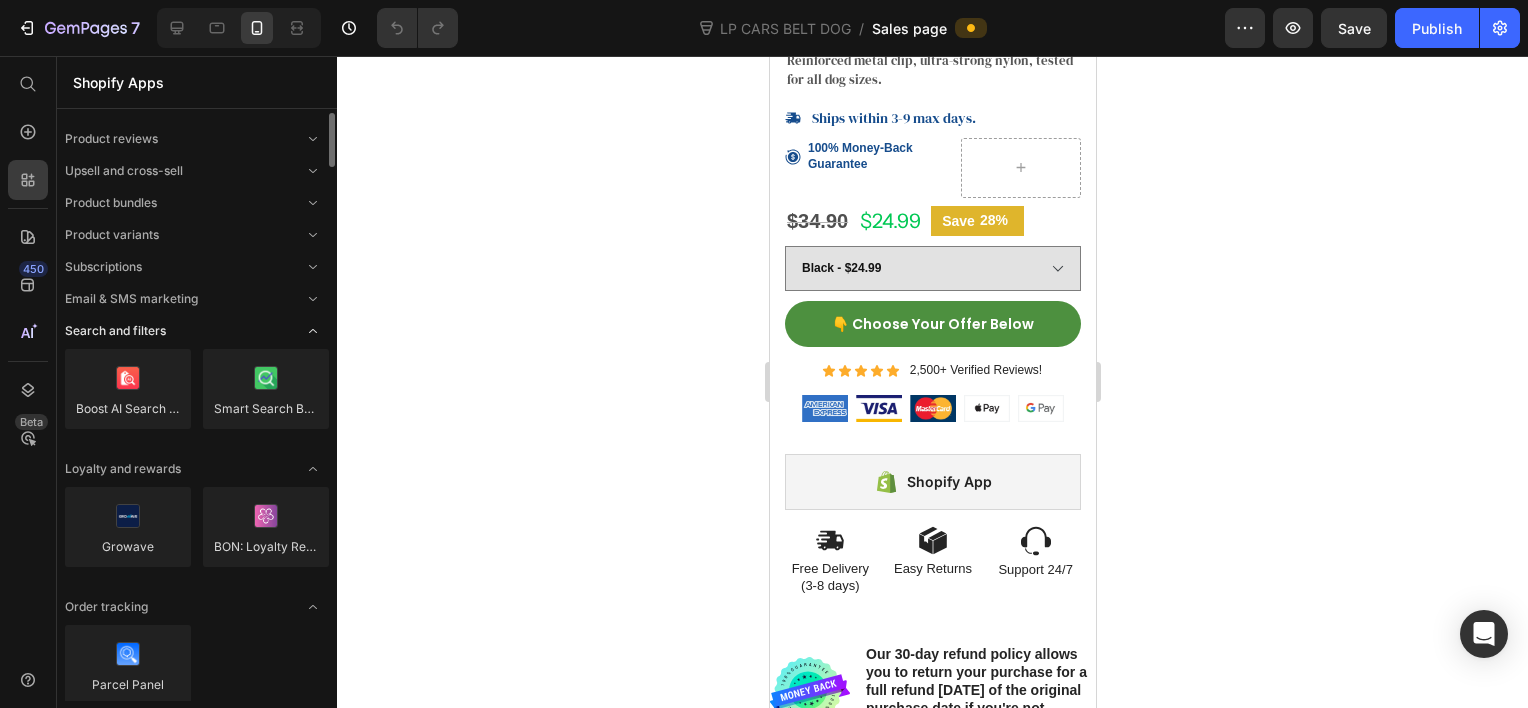 click 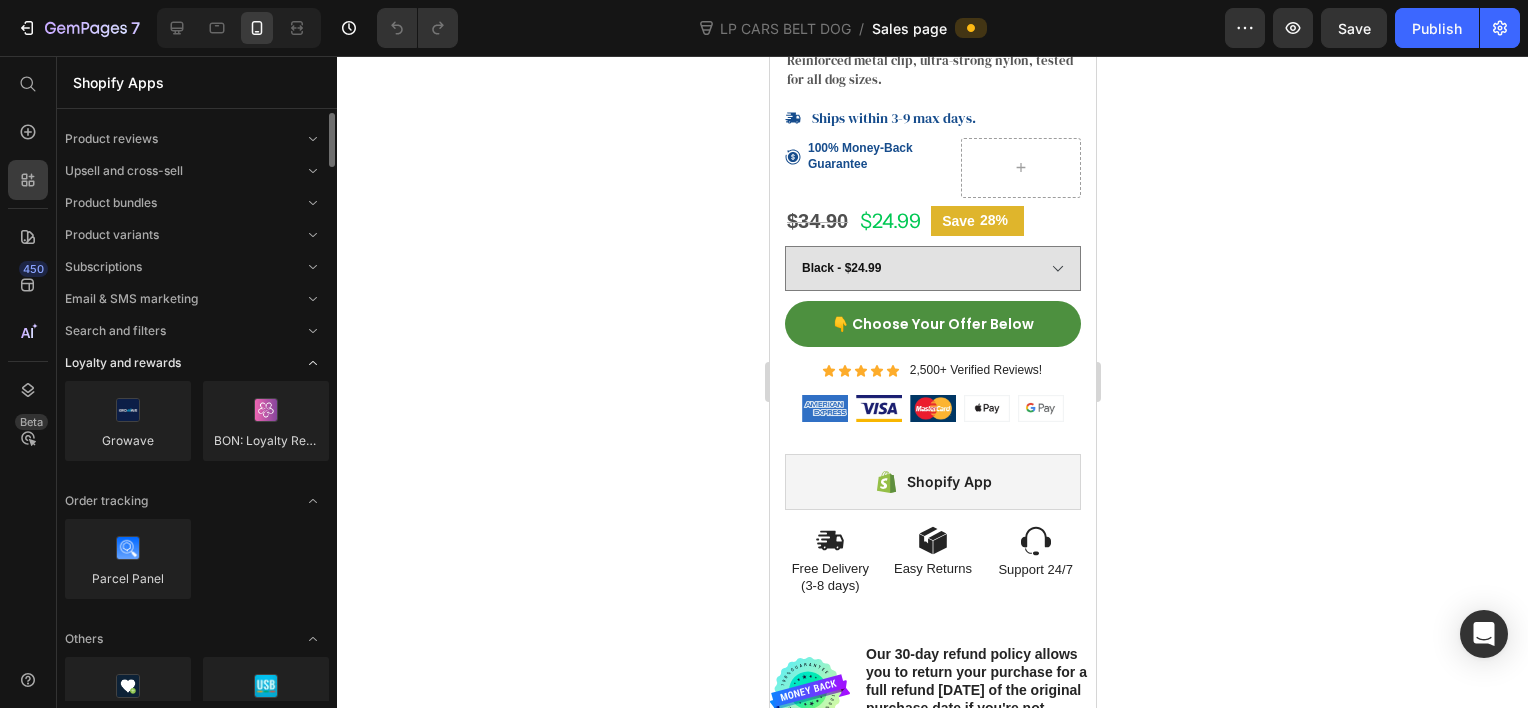 click 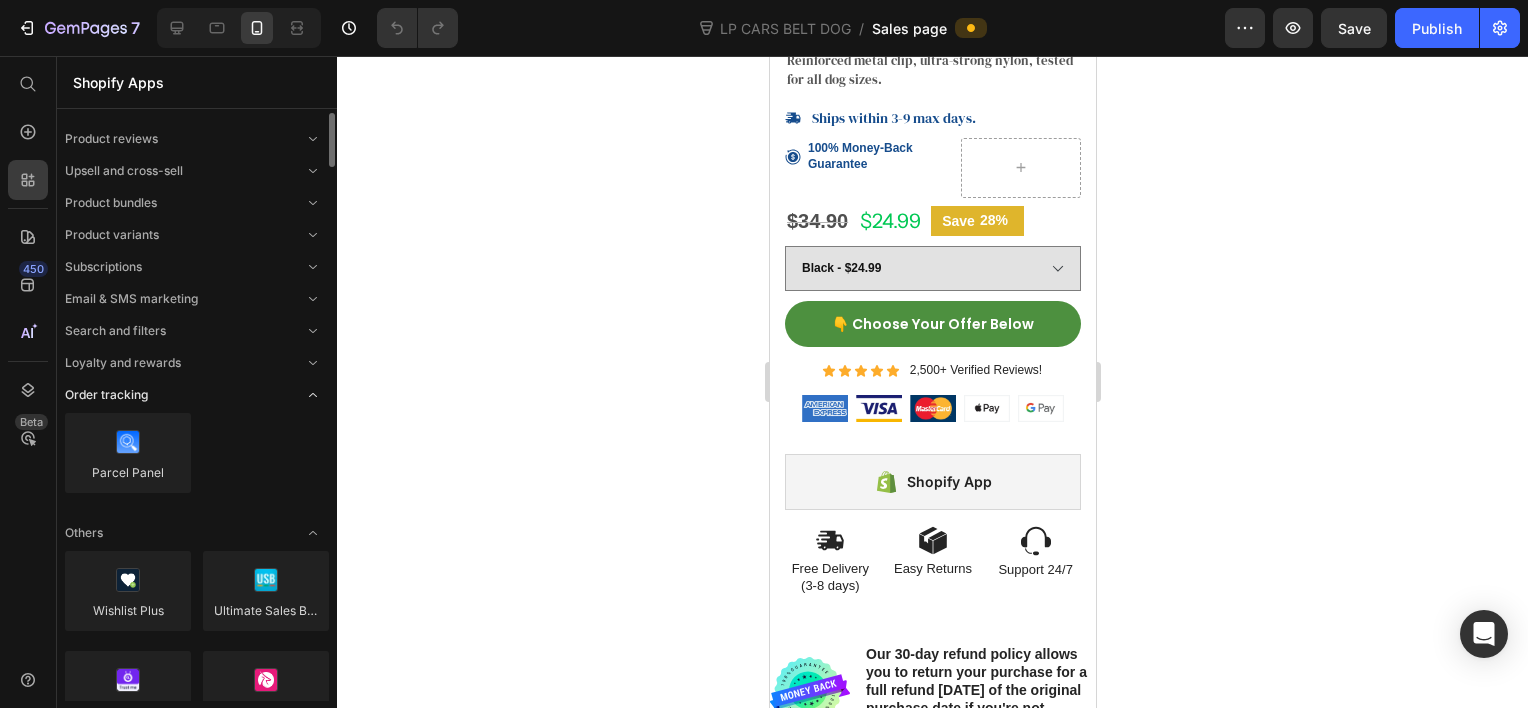 click 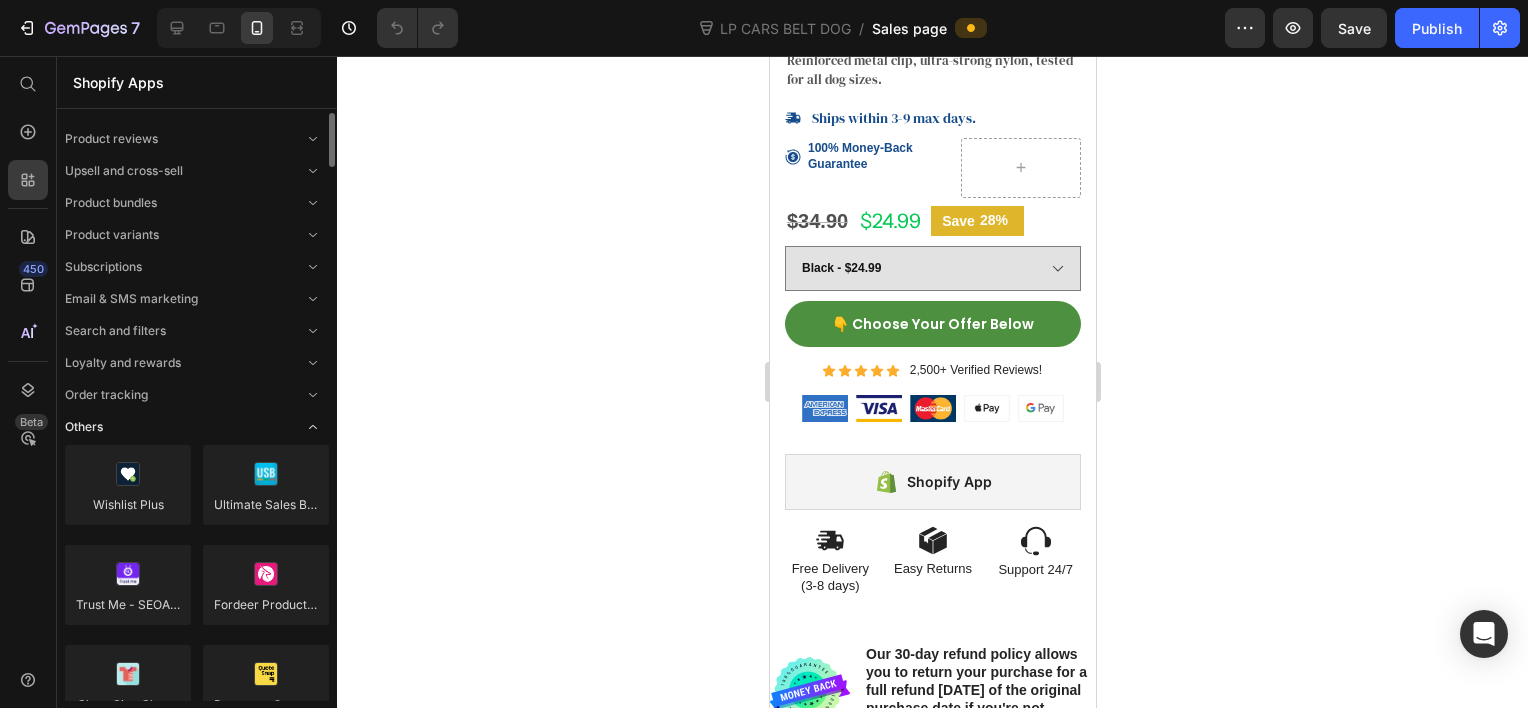 click 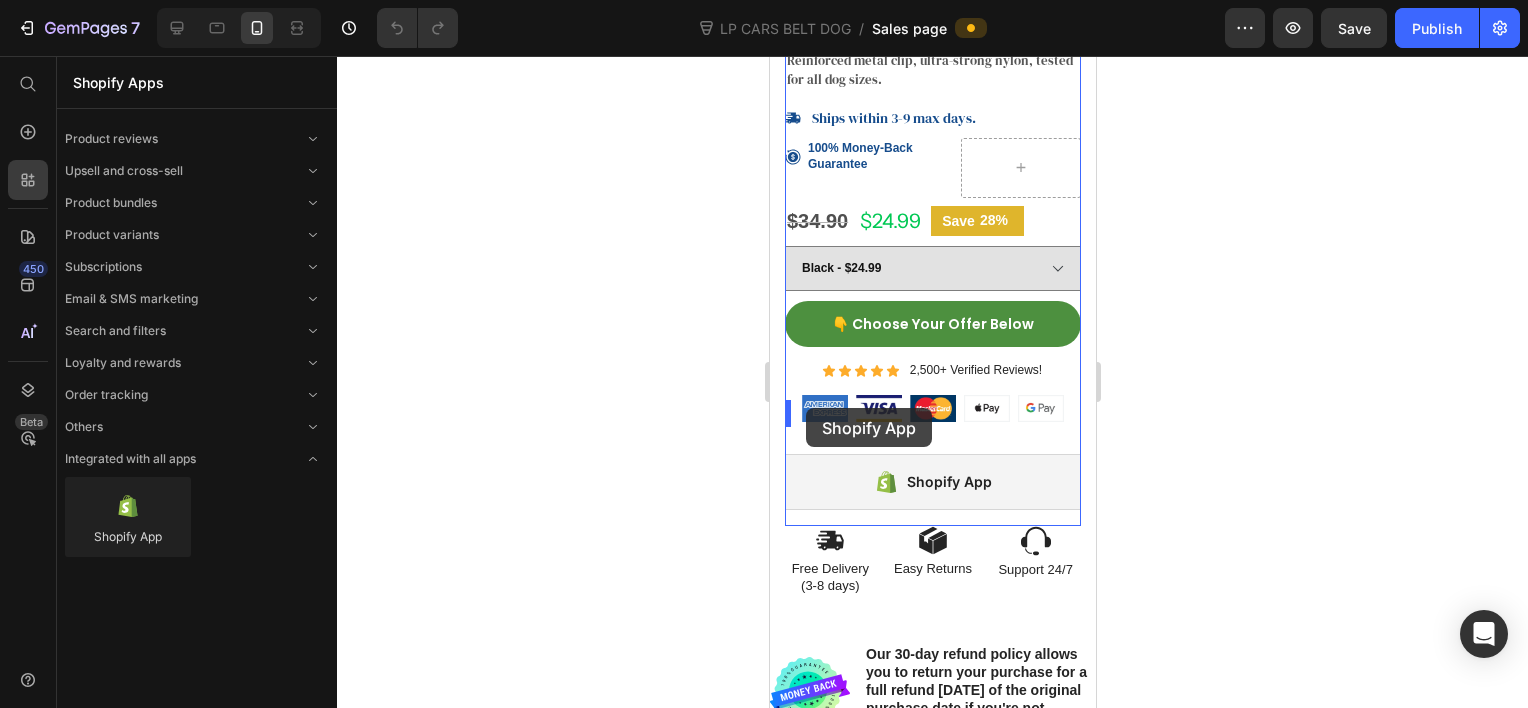 drag, startPoint x: 917, startPoint y: 559, endPoint x: 805, endPoint y: 408, distance: 188.00266 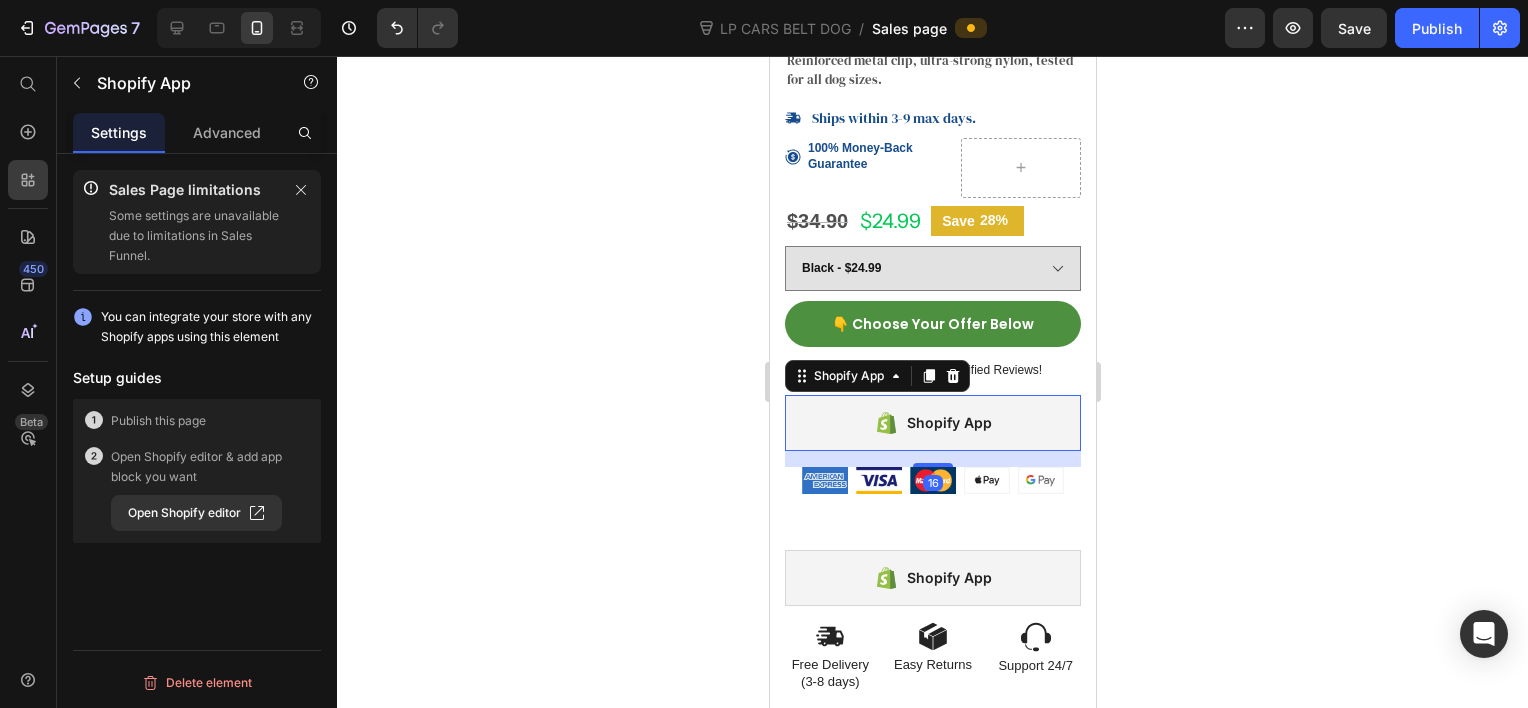 click 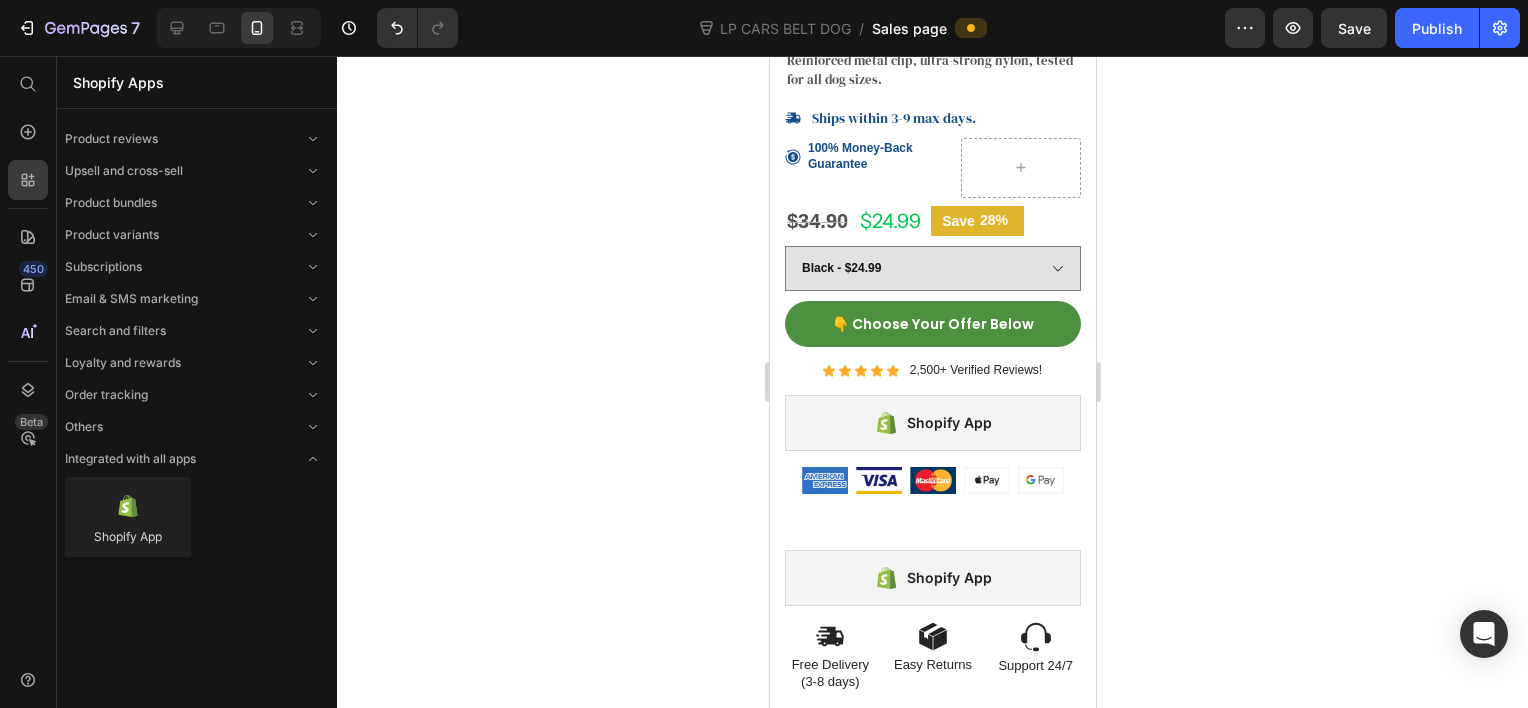 click on "Preview  Save   Publish" at bounding box center (1372, 28) 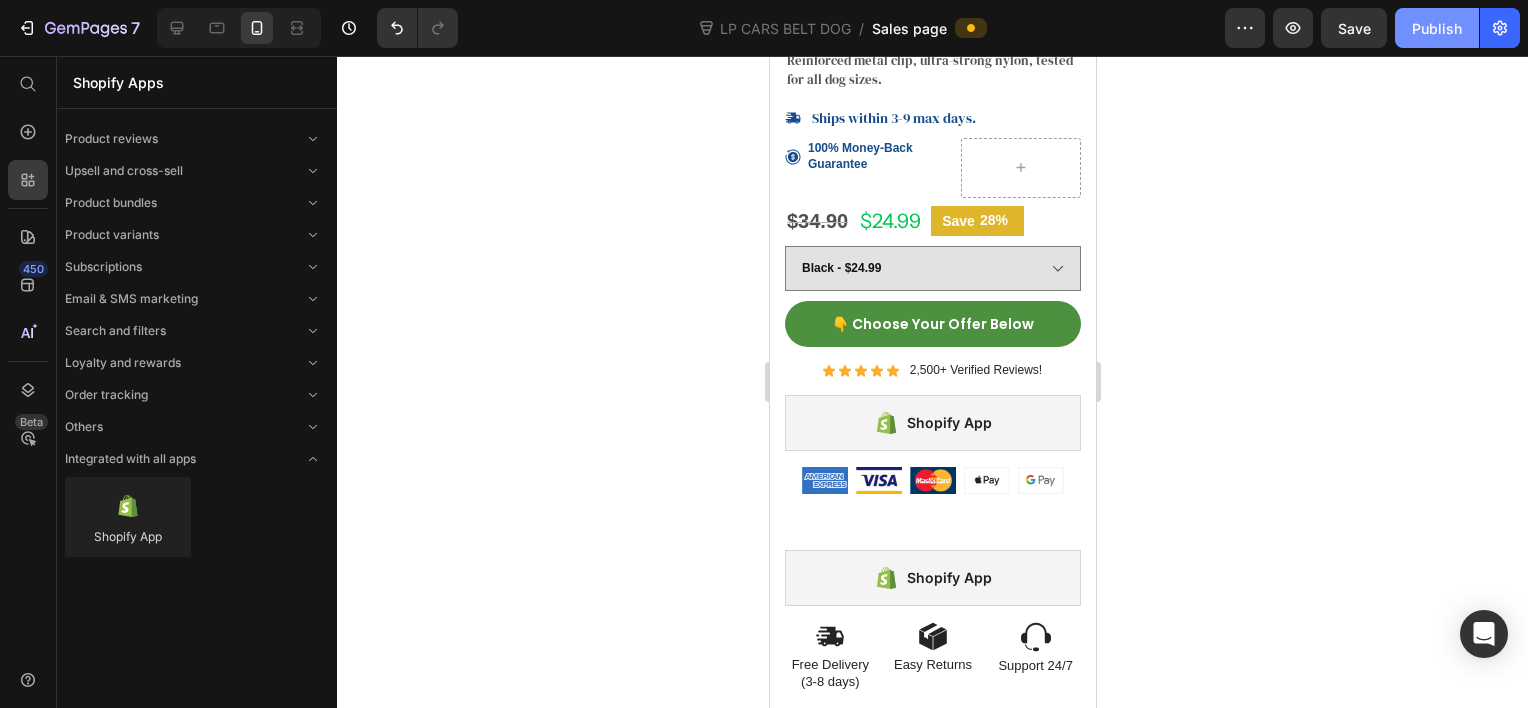 click on "Publish" at bounding box center (1437, 28) 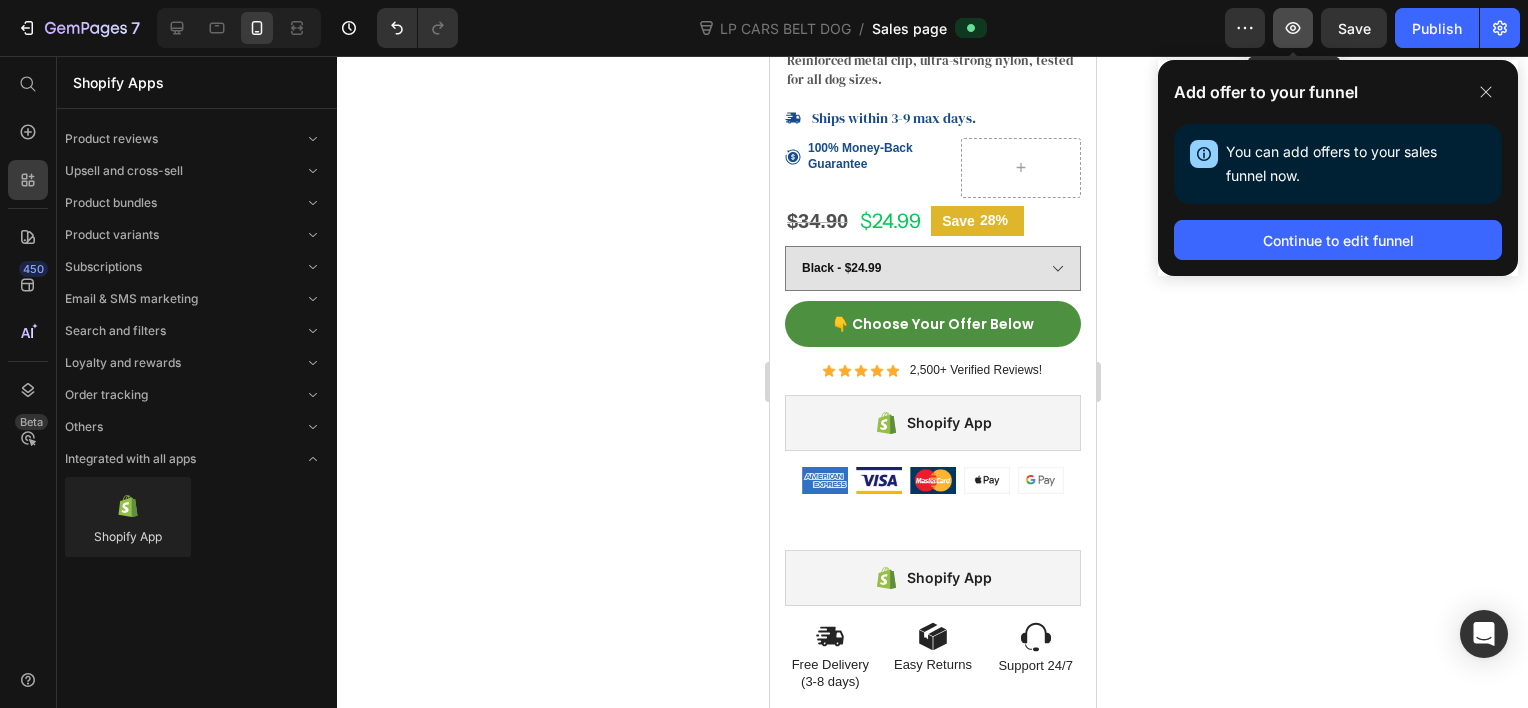 click 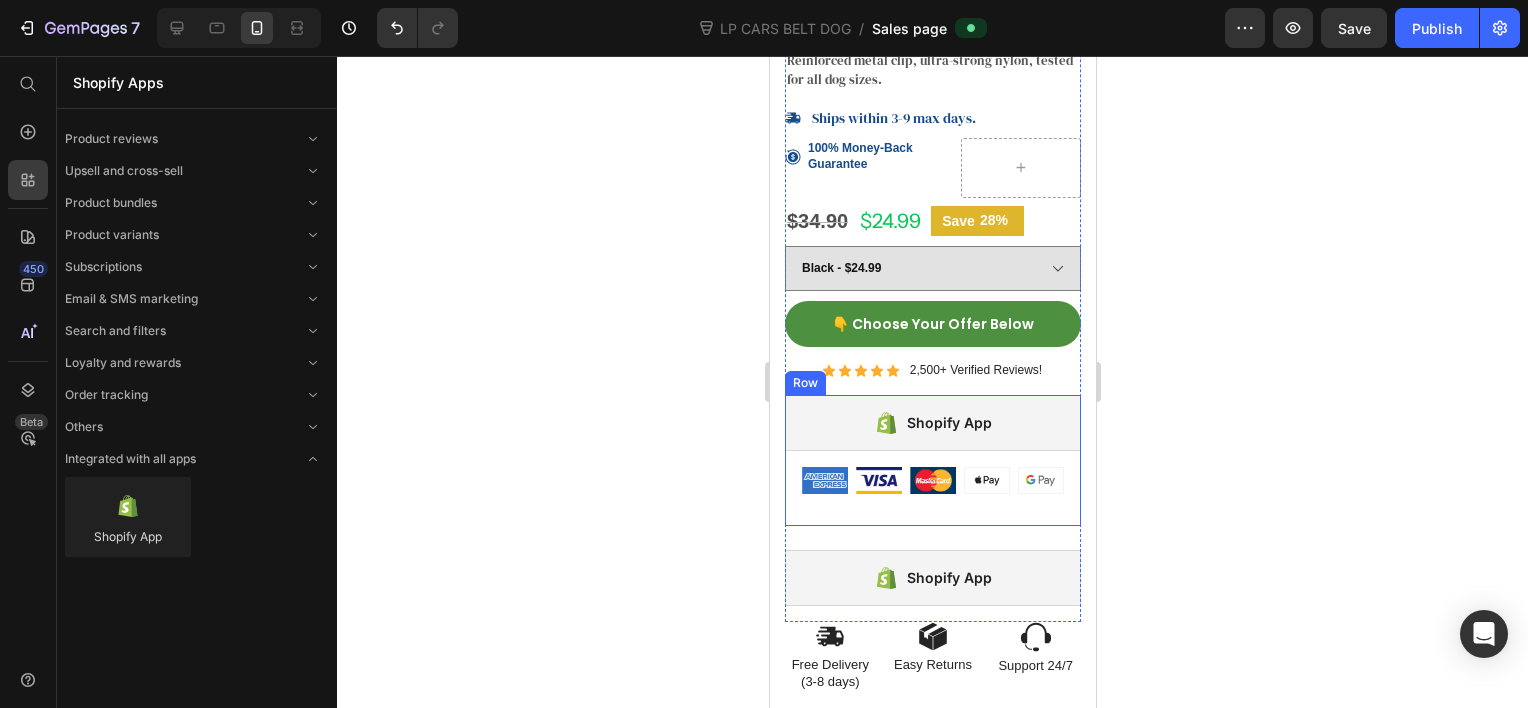 click on "Image" at bounding box center (932, 496) 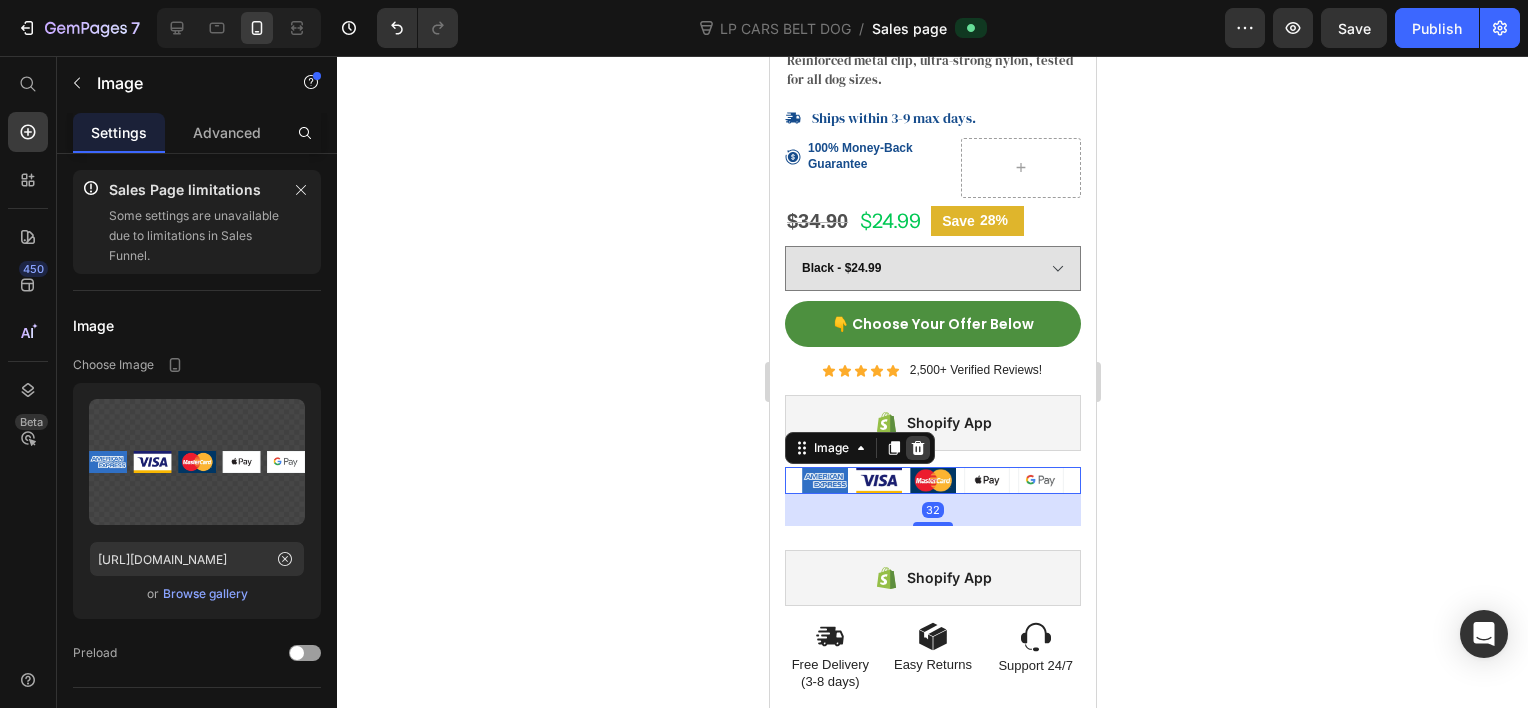 click 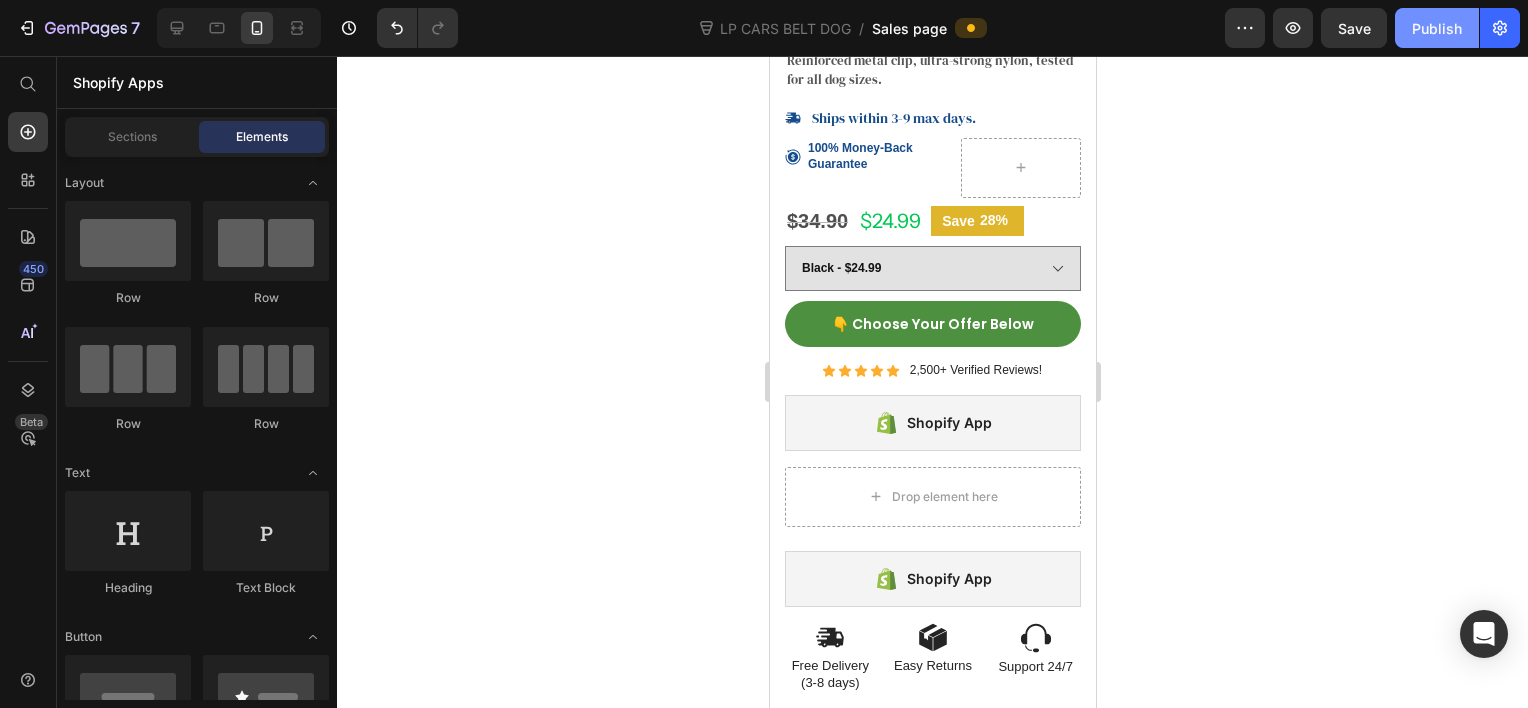 click on "Publish" at bounding box center [1437, 28] 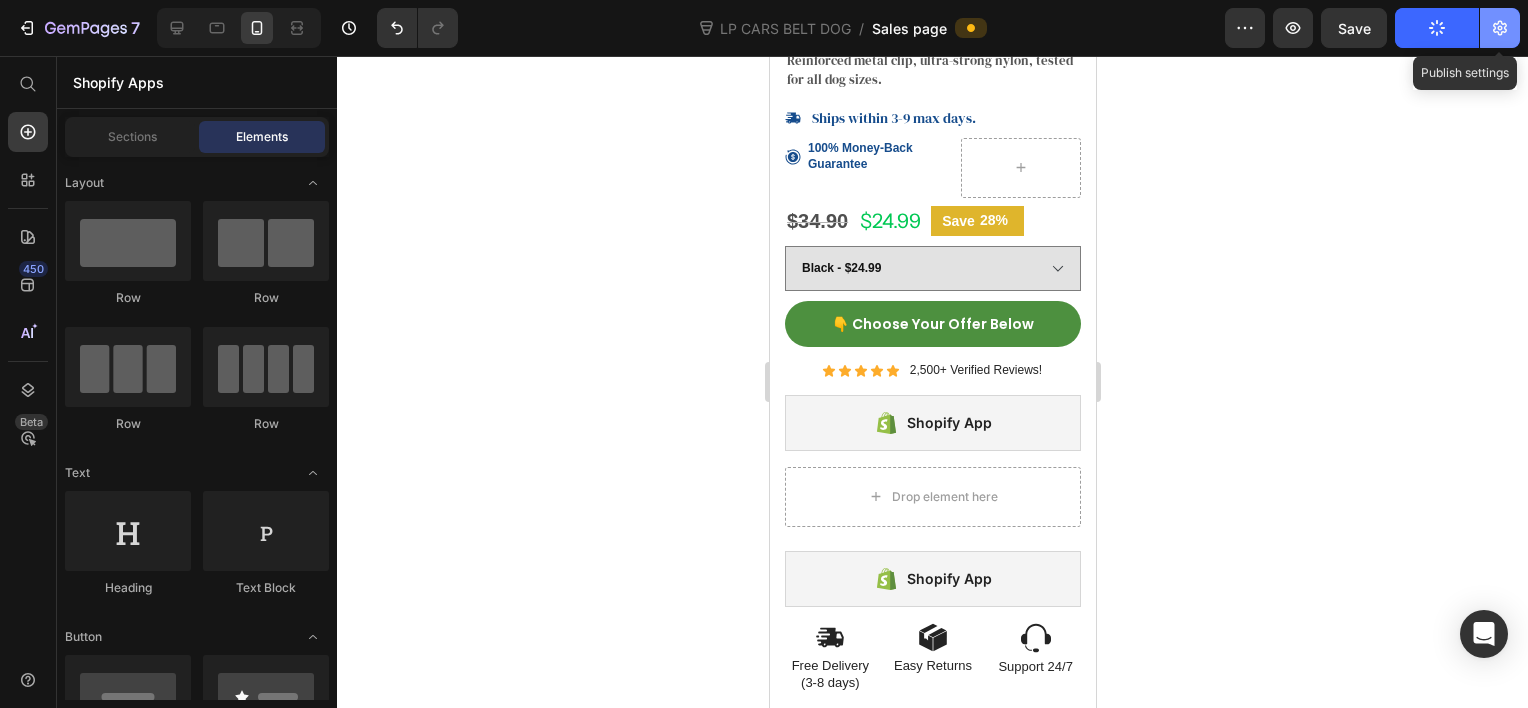 click 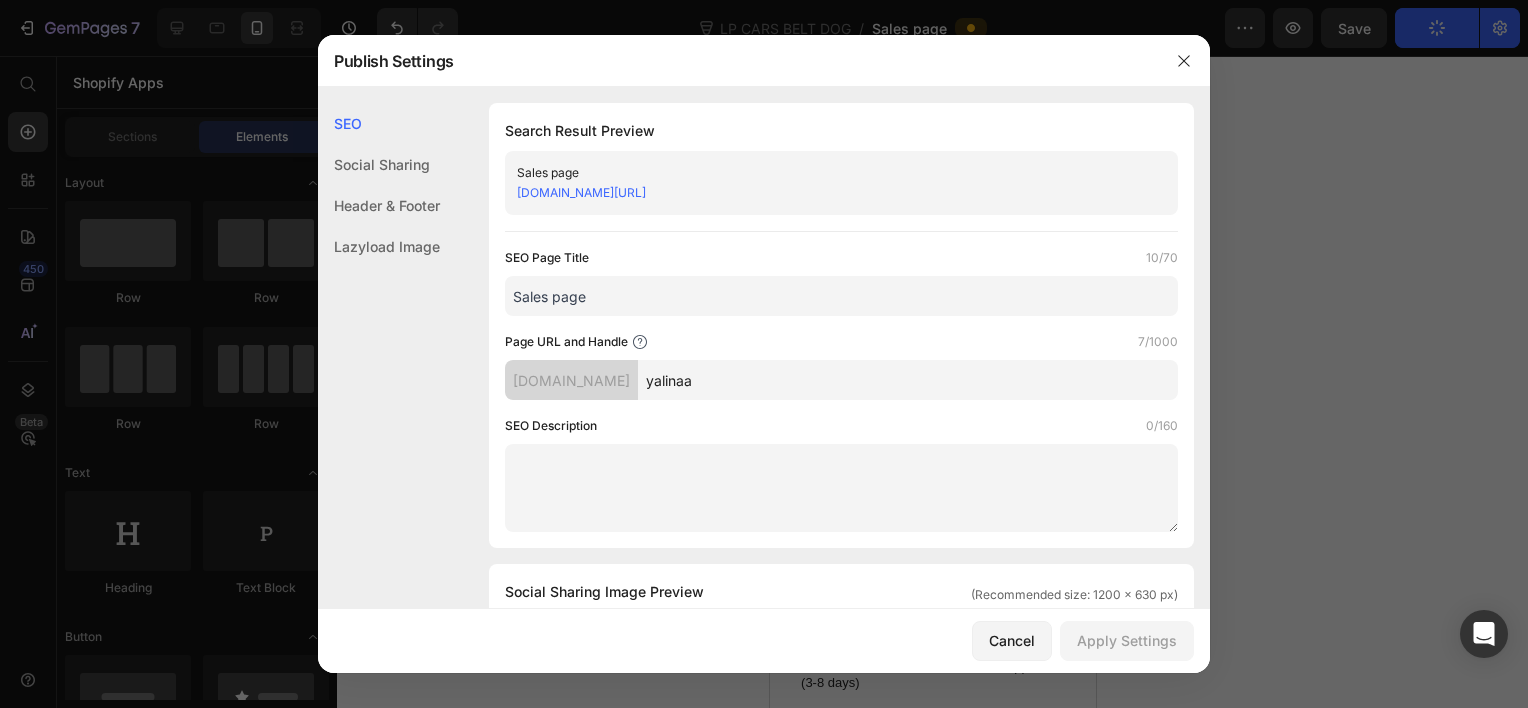 drag, startPoint x: 727, startPoint y: 184, endPoint x: 711, endPoint y: 193, distance: 18.35756 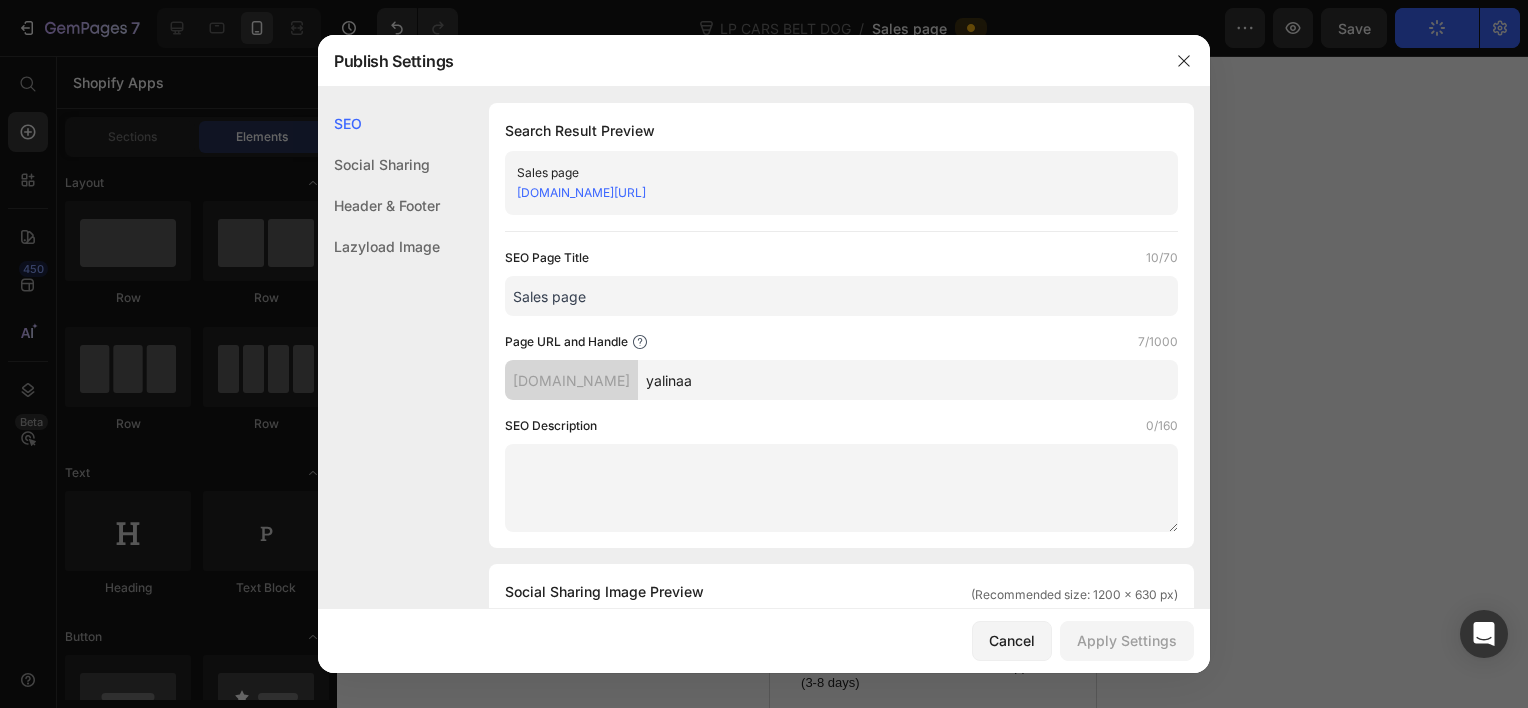 click on "Search Result Preview Sales page [DOMAIN_NAME][URL] SEO Page Title  10/70  Sales page  Page URL and Handle  7/1000  [DOMAIN_NAME] yalinaa  SEO Description  0/160" at bounding box center (841, 325) 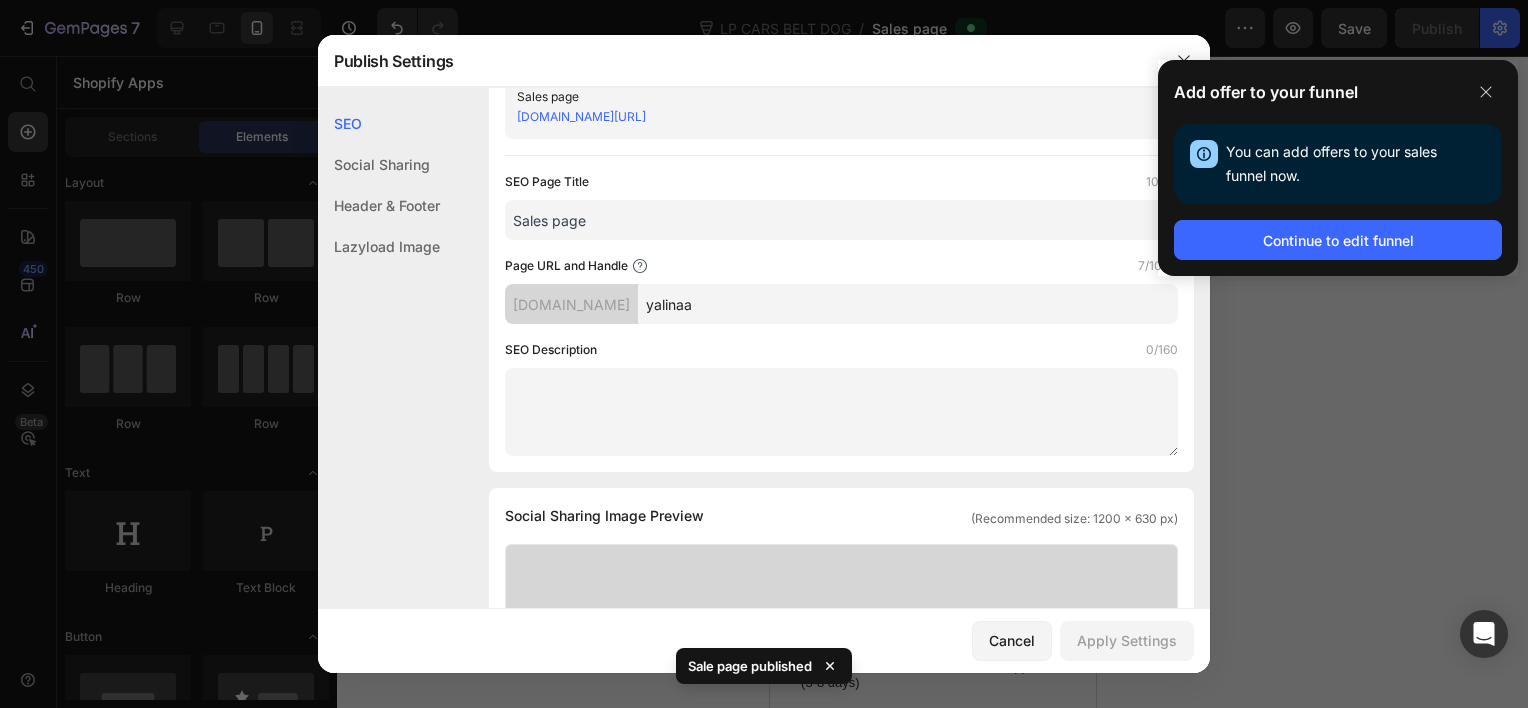 scroll, scrollTop: 0, scrollLeft: 0, axis: both 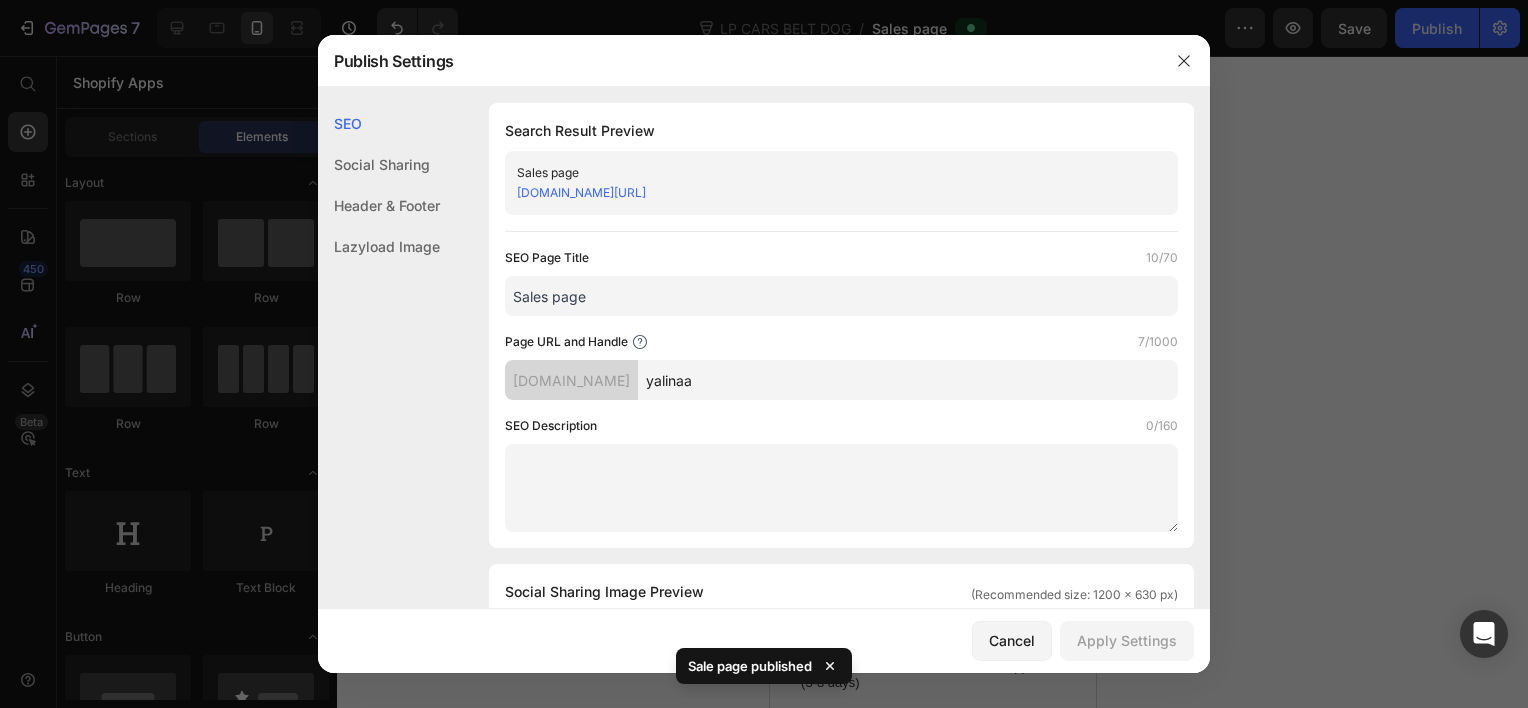 click on "Sales page" at bounding box center [841, 296] 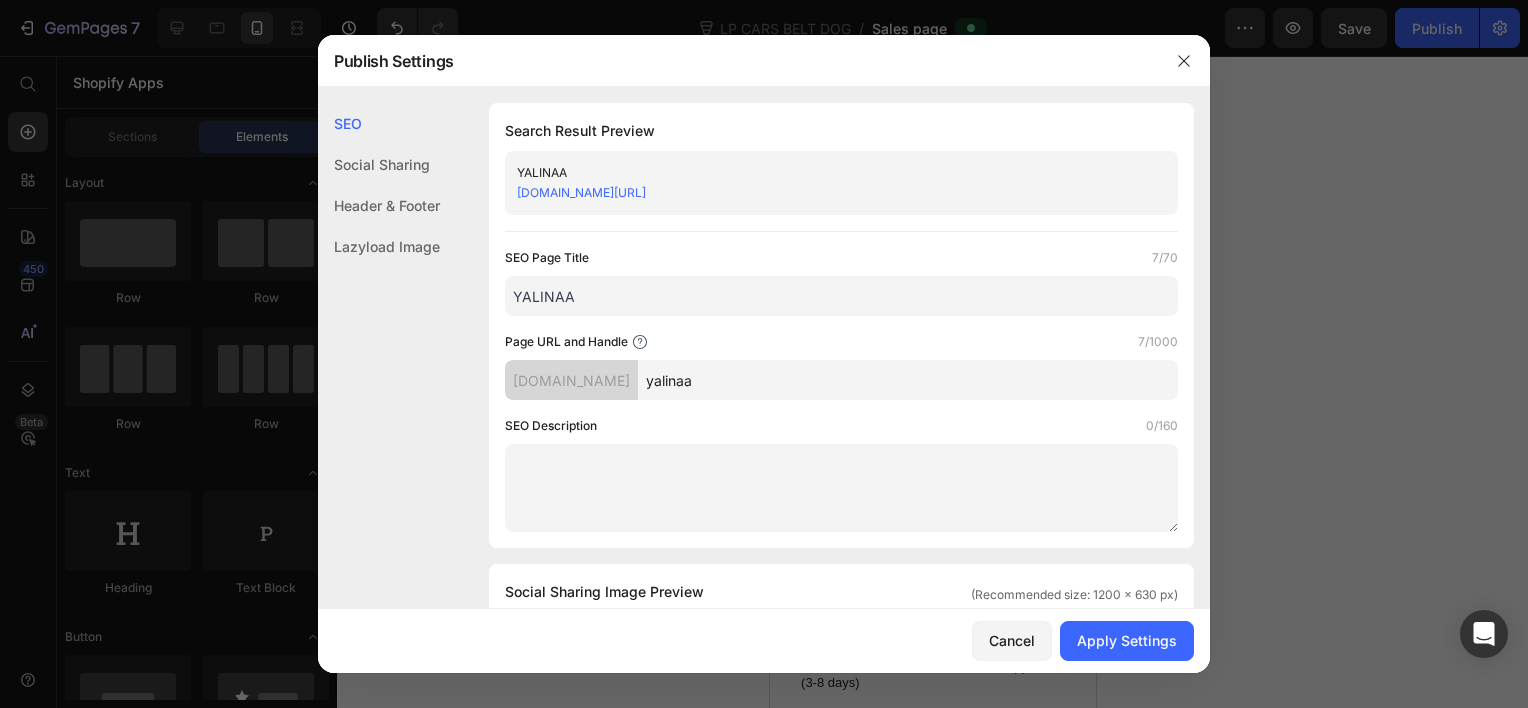type on "YALINAA" 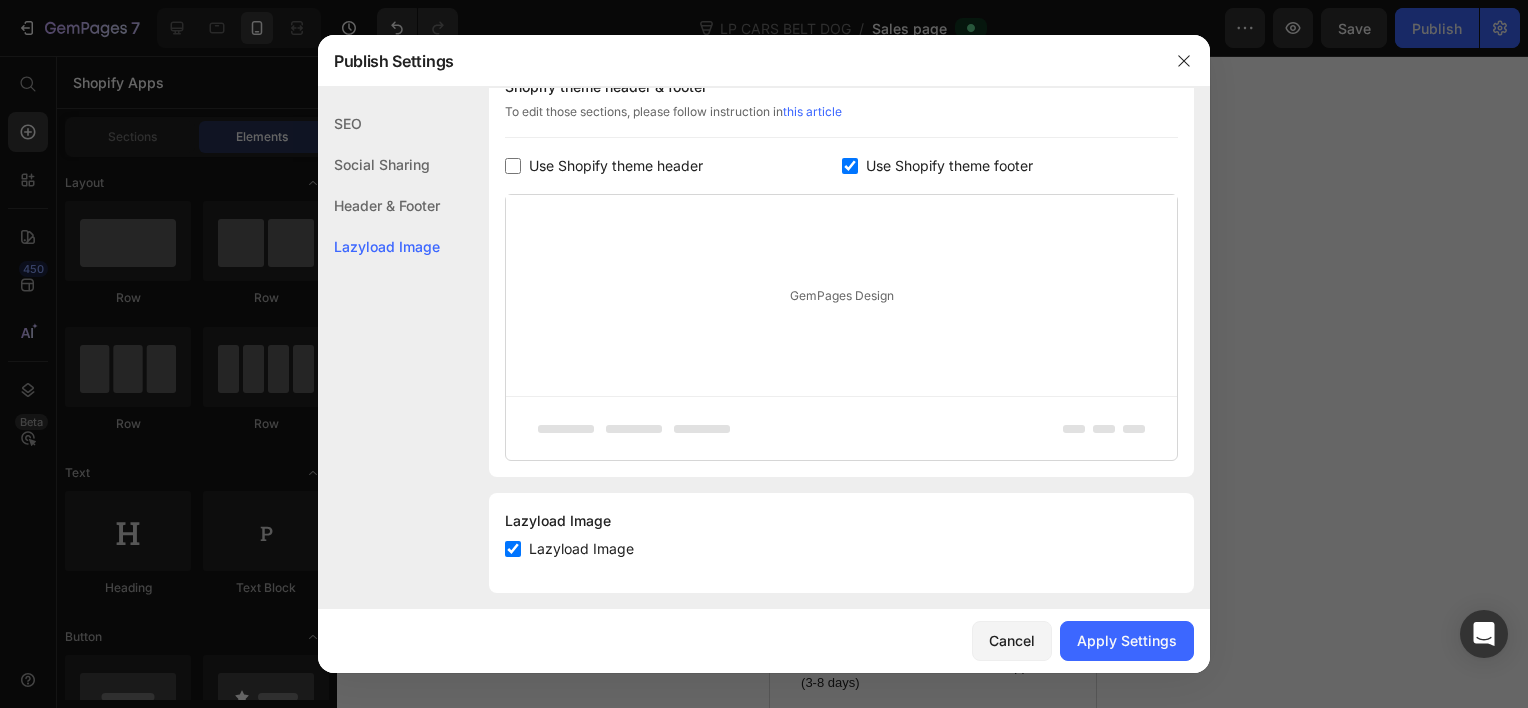 scroll, scrollTop: 1000, scrollLeft: 0, axis: vertical 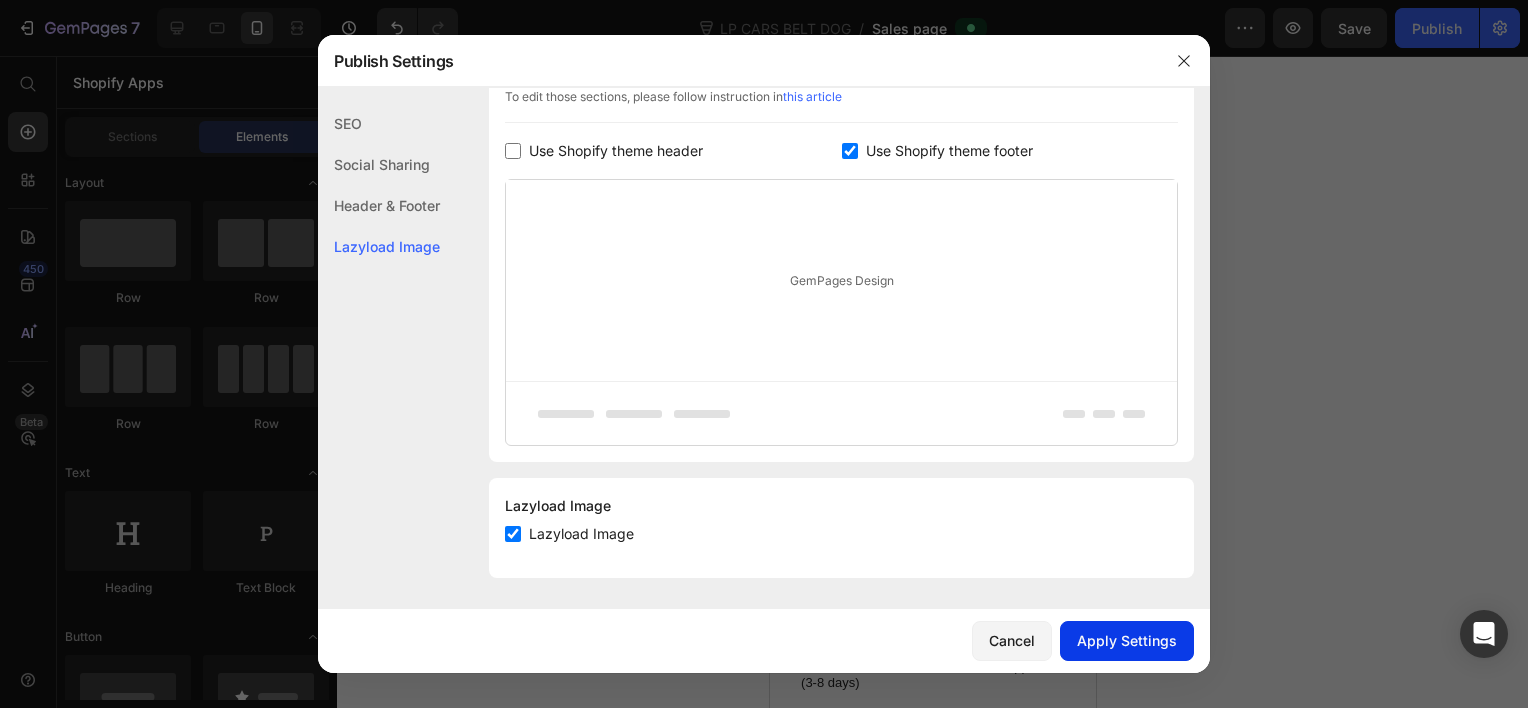 click on "Apply Settings" at bounding box center (1127, 640) 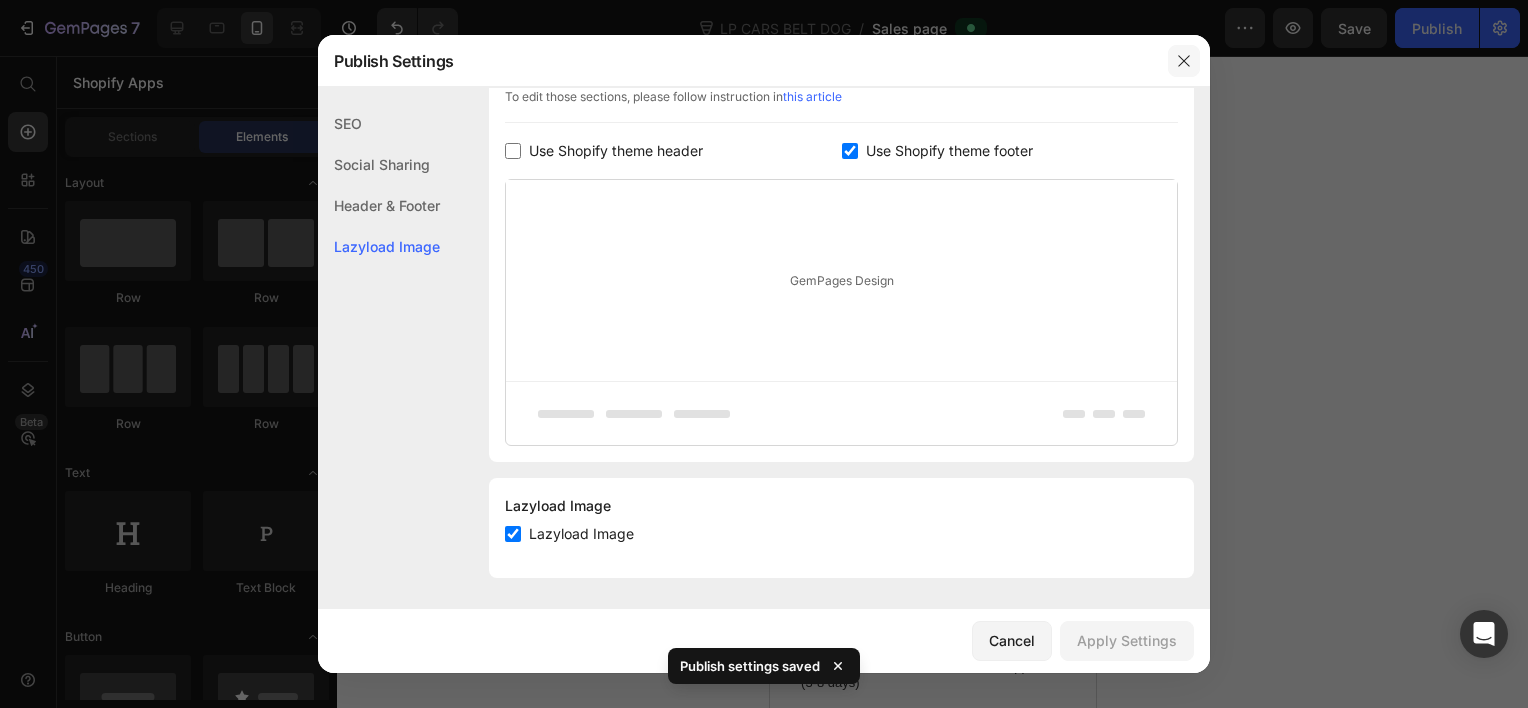 click at bounding box center [1184, 61] 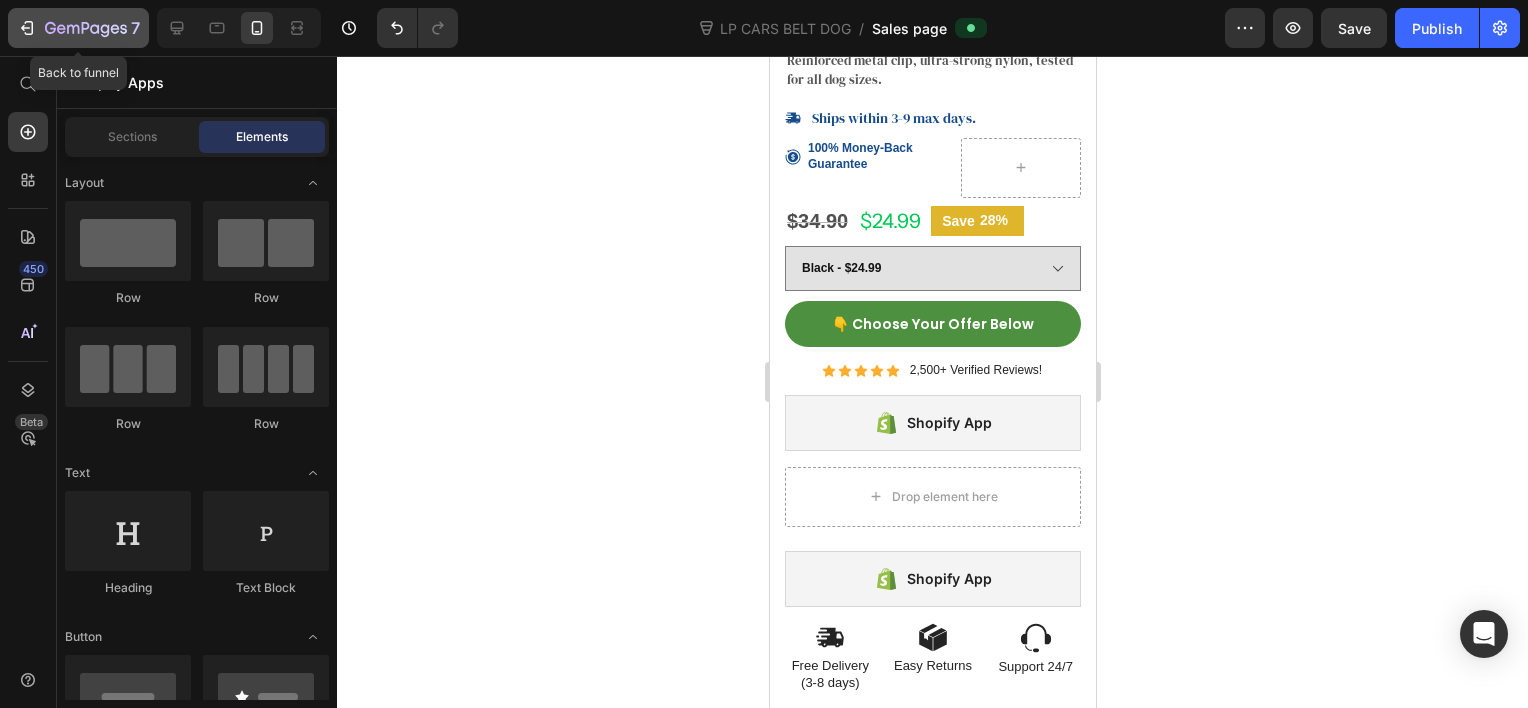 click on "7" at bounding box center [78, 28] 